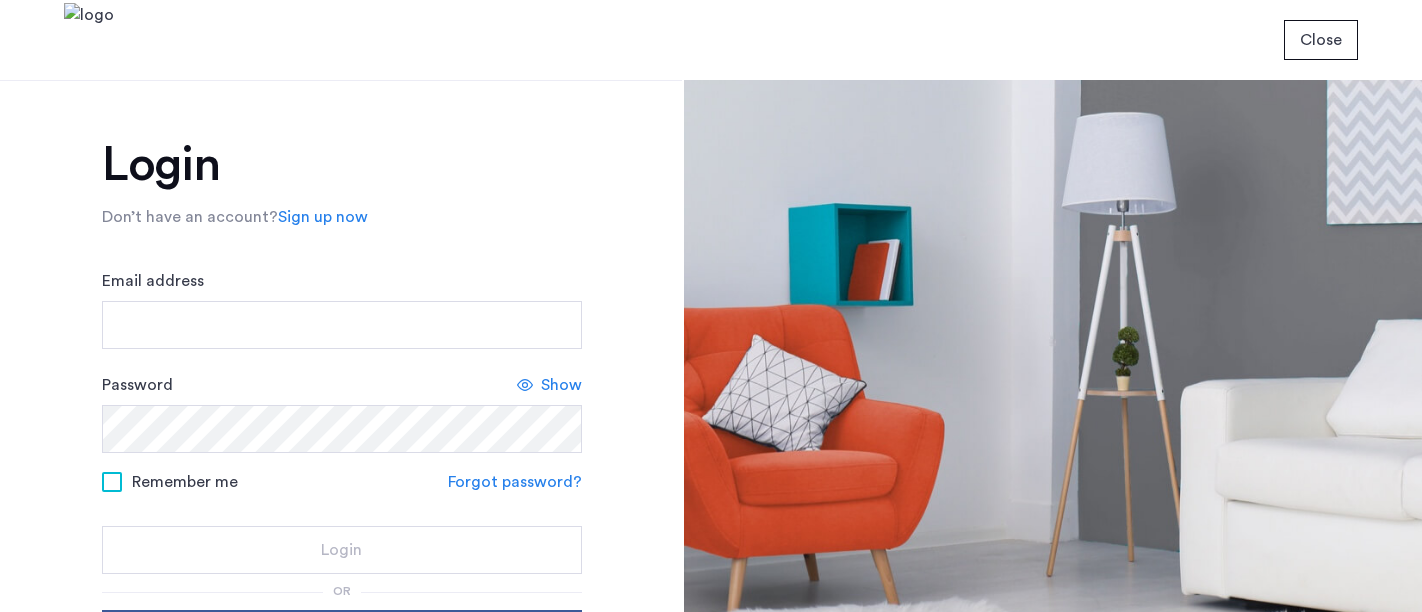 scroll, scrollTop: 0, scrollLeft: 0, axis: both 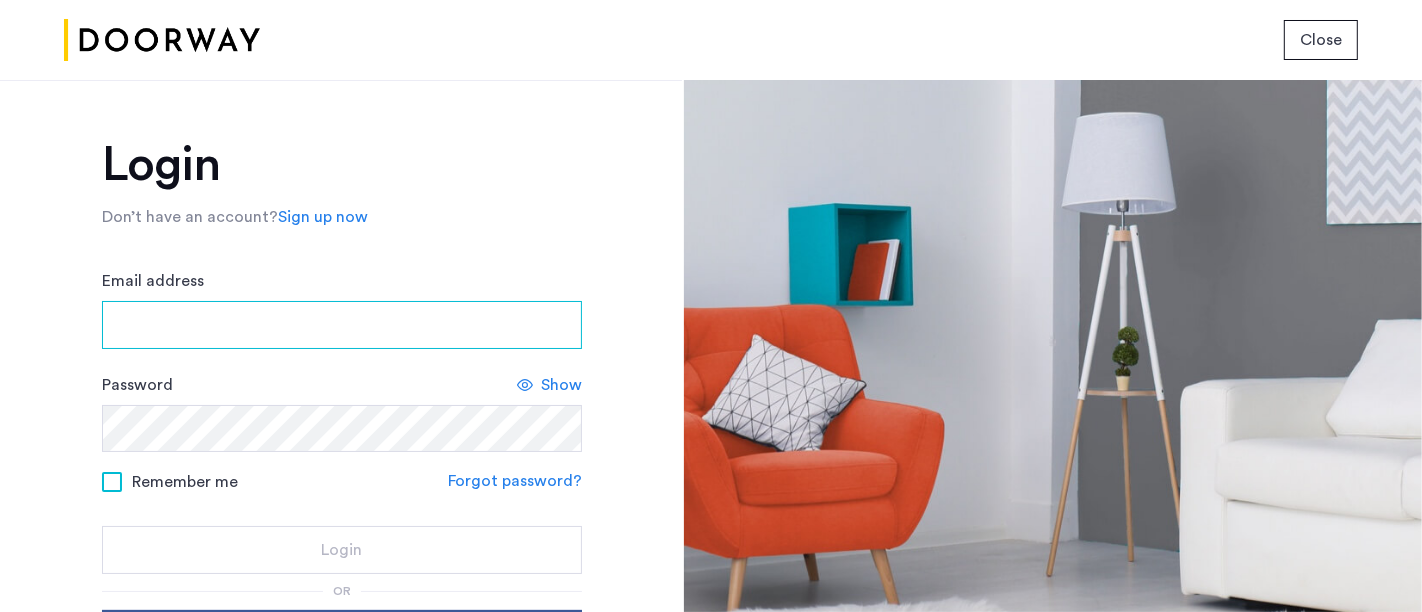 click on "Email address" at bounding box center (342, 325) 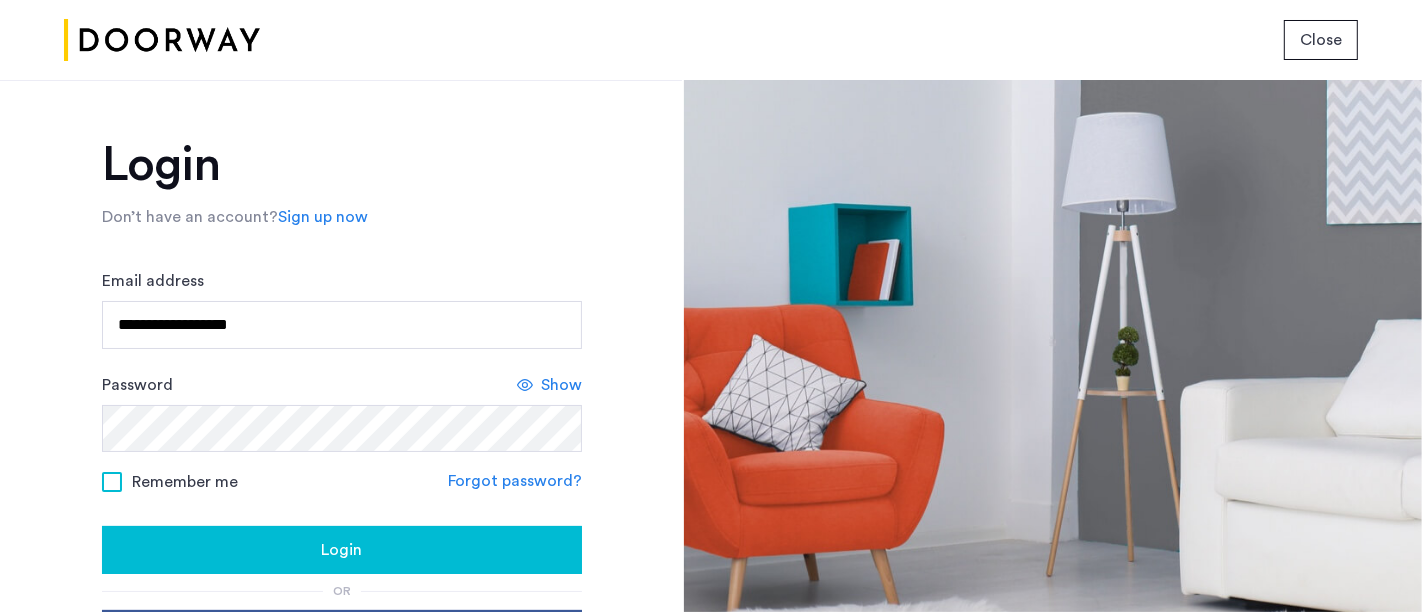 type on "**********" 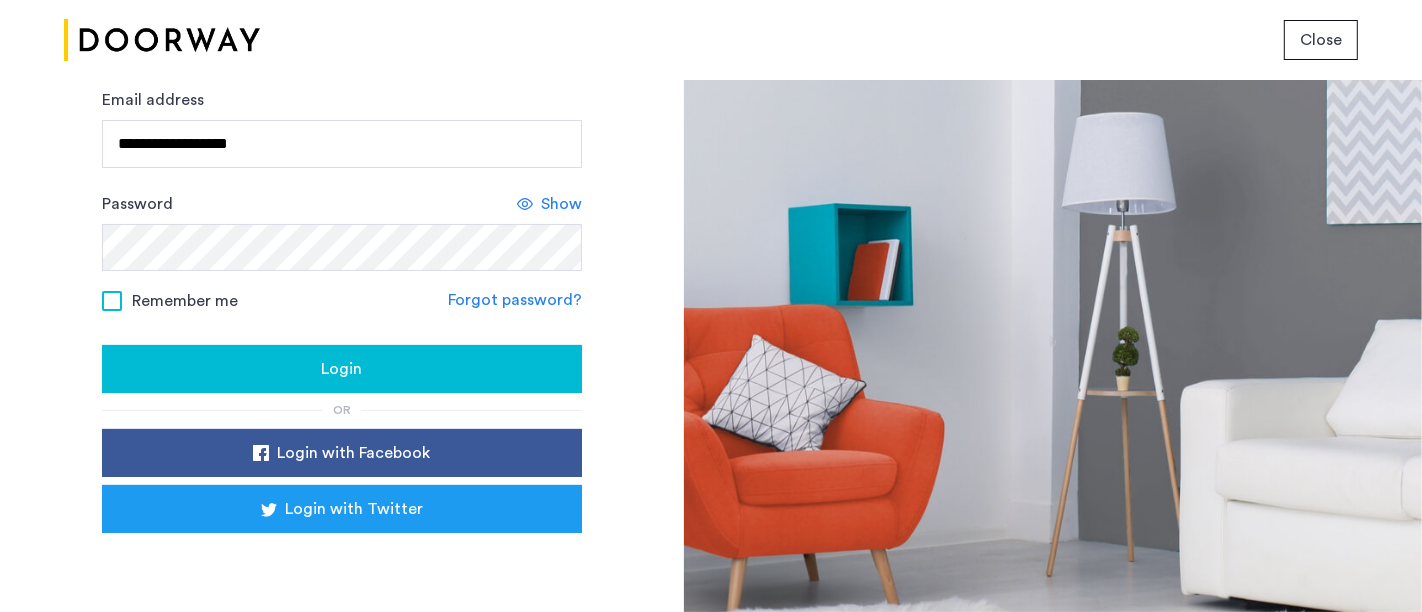 scroll, scrollTop: 215, scrollLeft: 0, axis: vertical 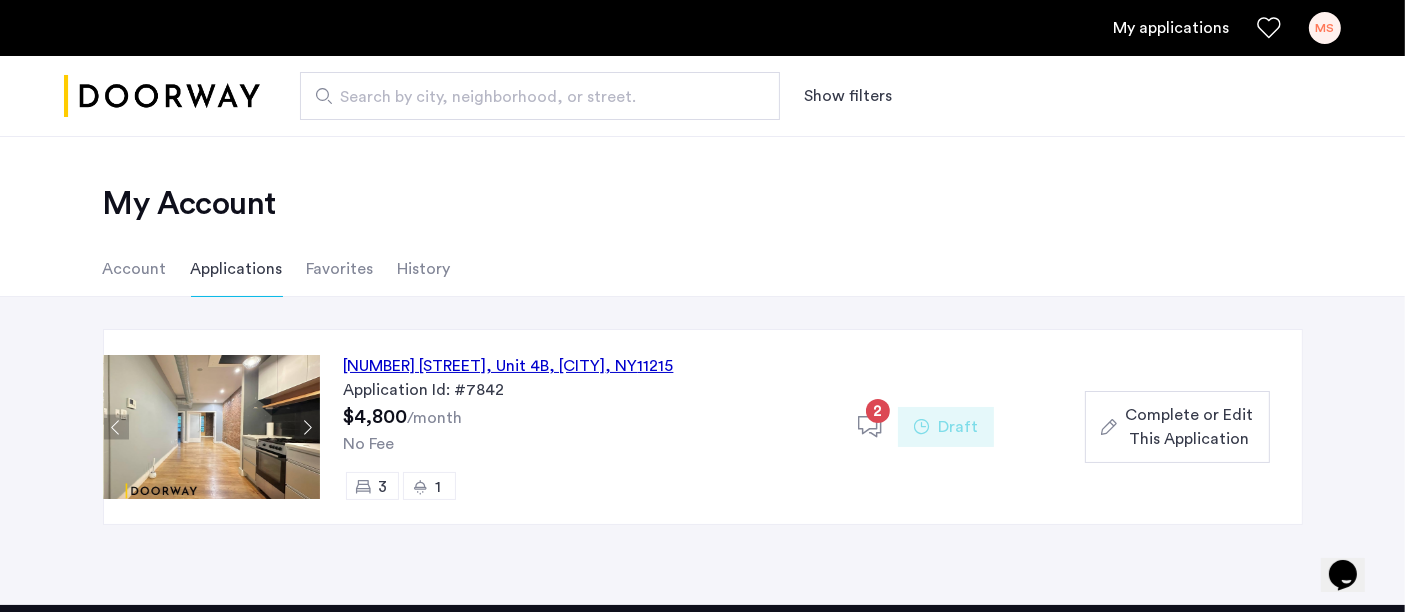 click on "Complete or Edit This Application" 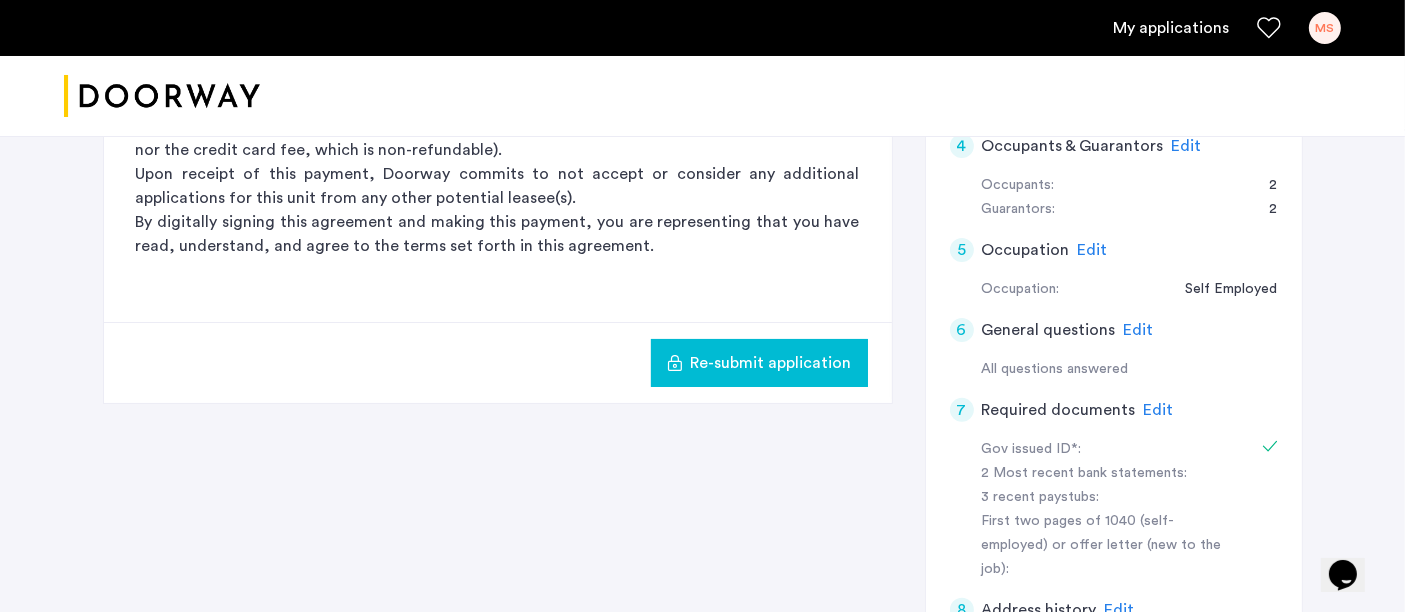 scroll, scrollTop: 666, scrollLeft: 0, axis: vertical 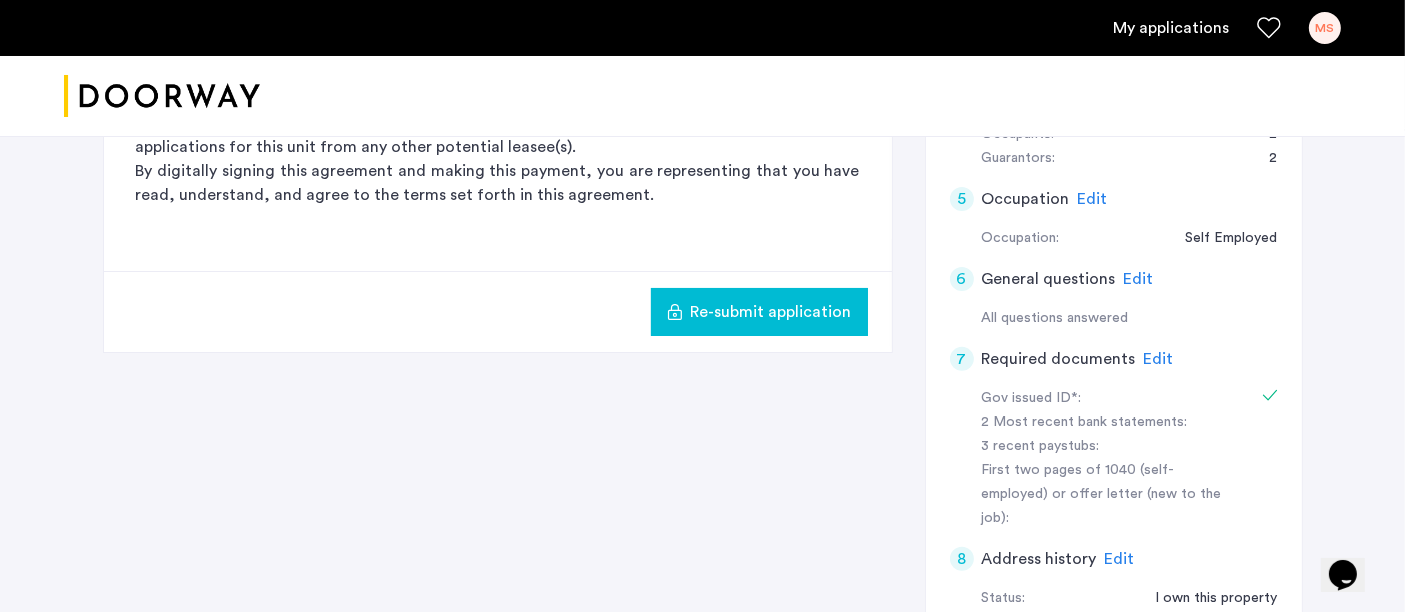 click on "Edit" 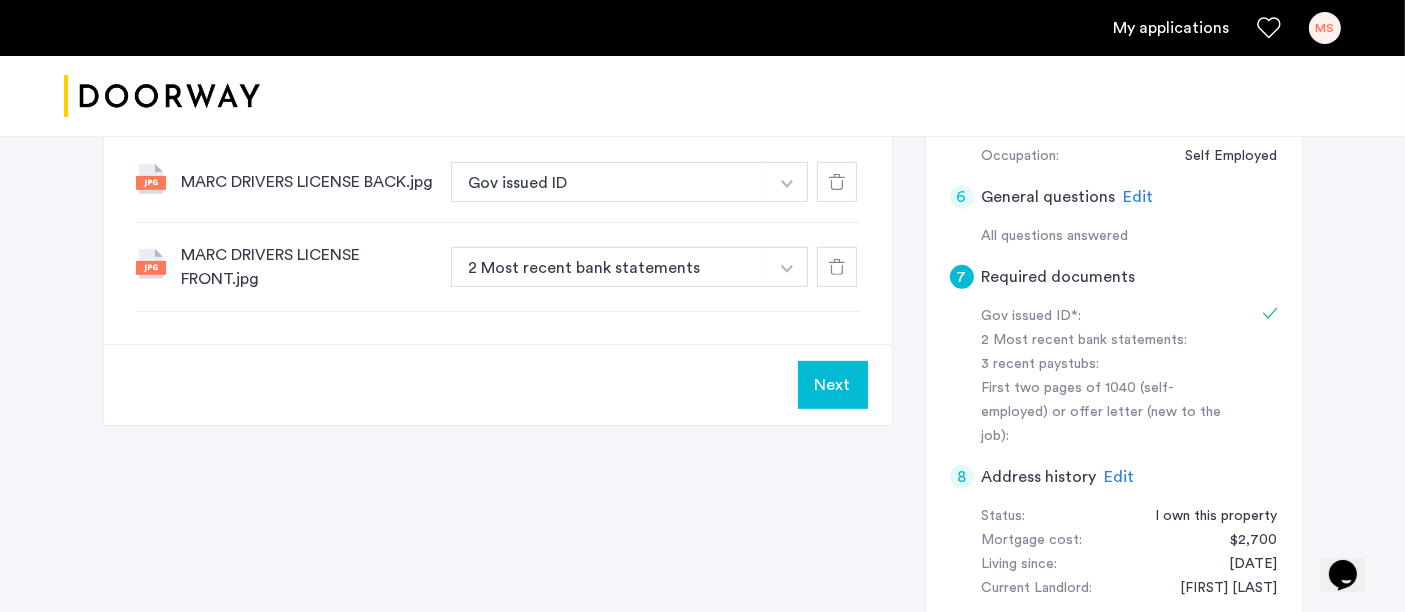 scroll, scrollTop: 666, scrollLeft: 0, axis: vertical 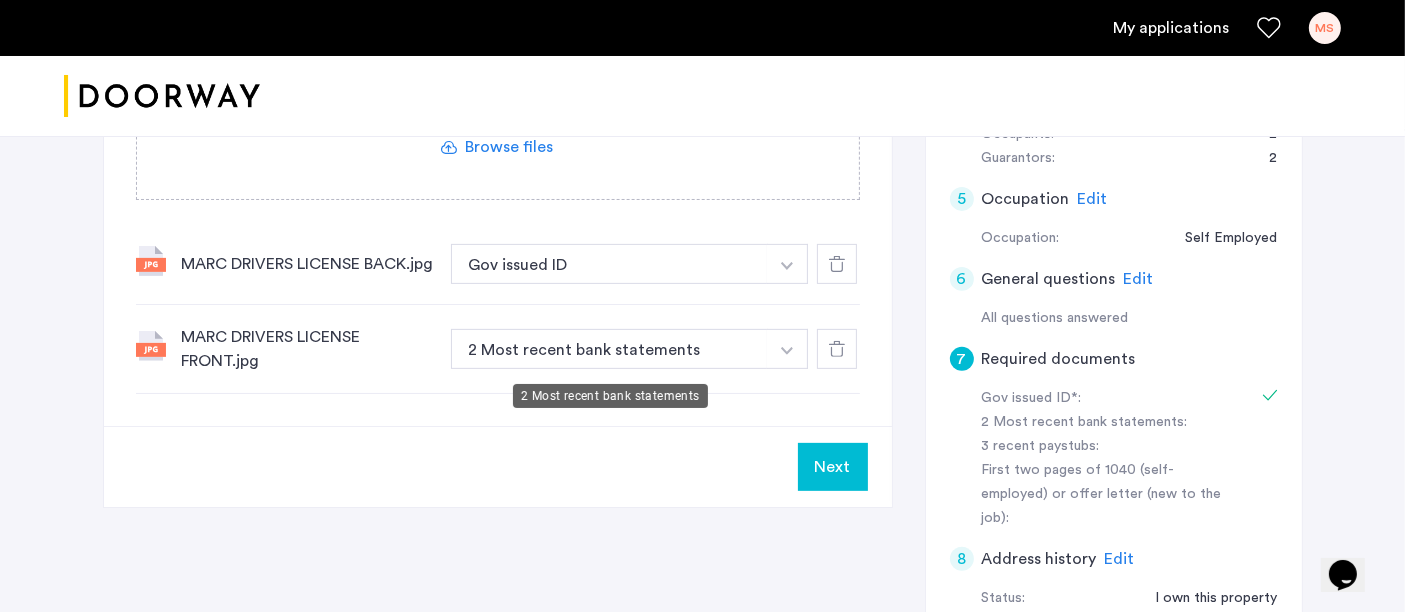 click on "2 Most recent bank statements" at bounding box center [610, 349] 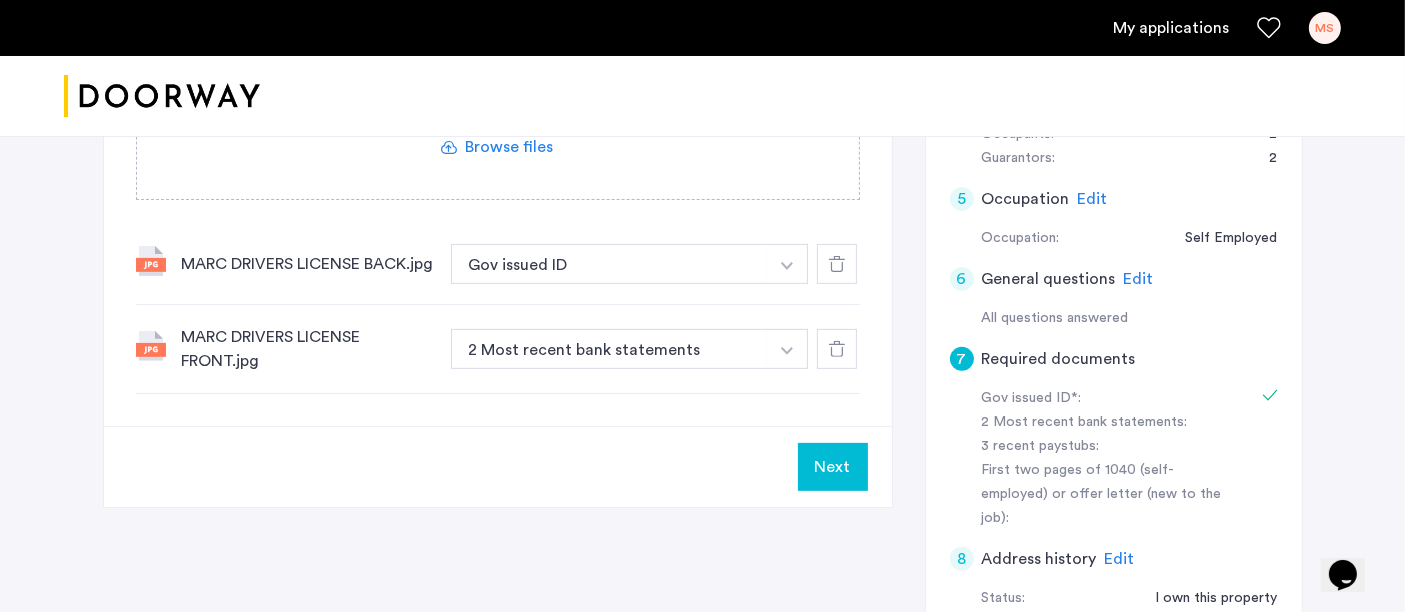click at bounding box center (787, 266) 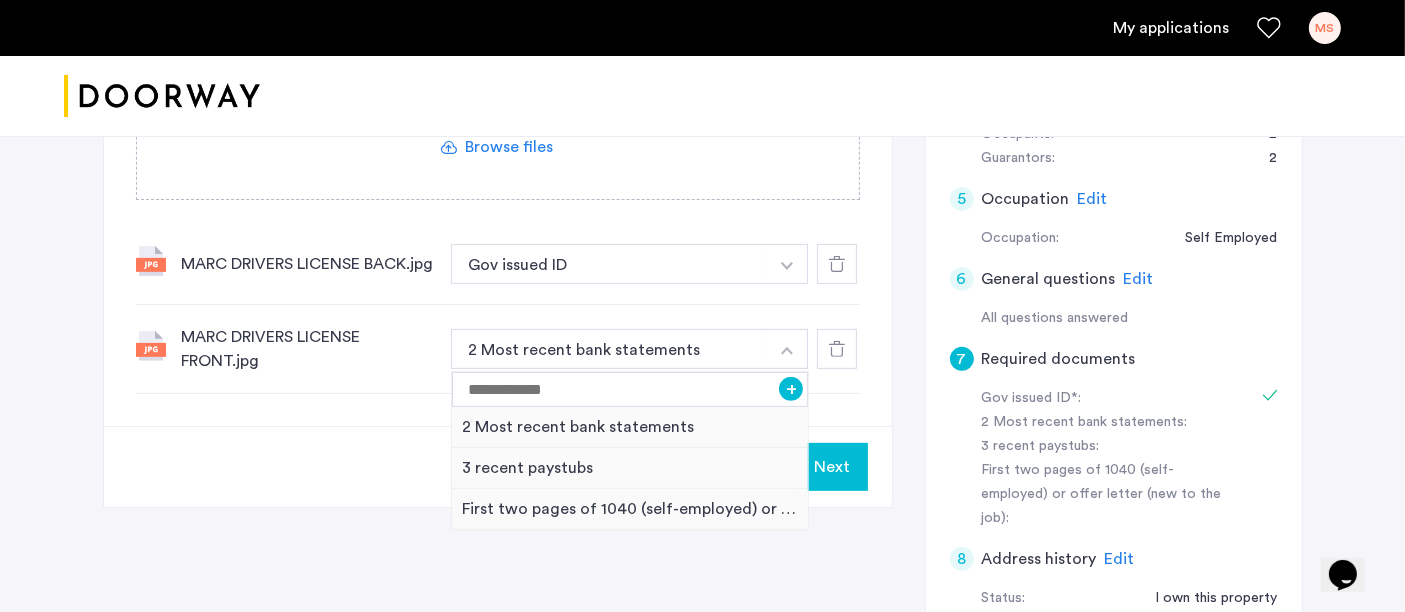 click 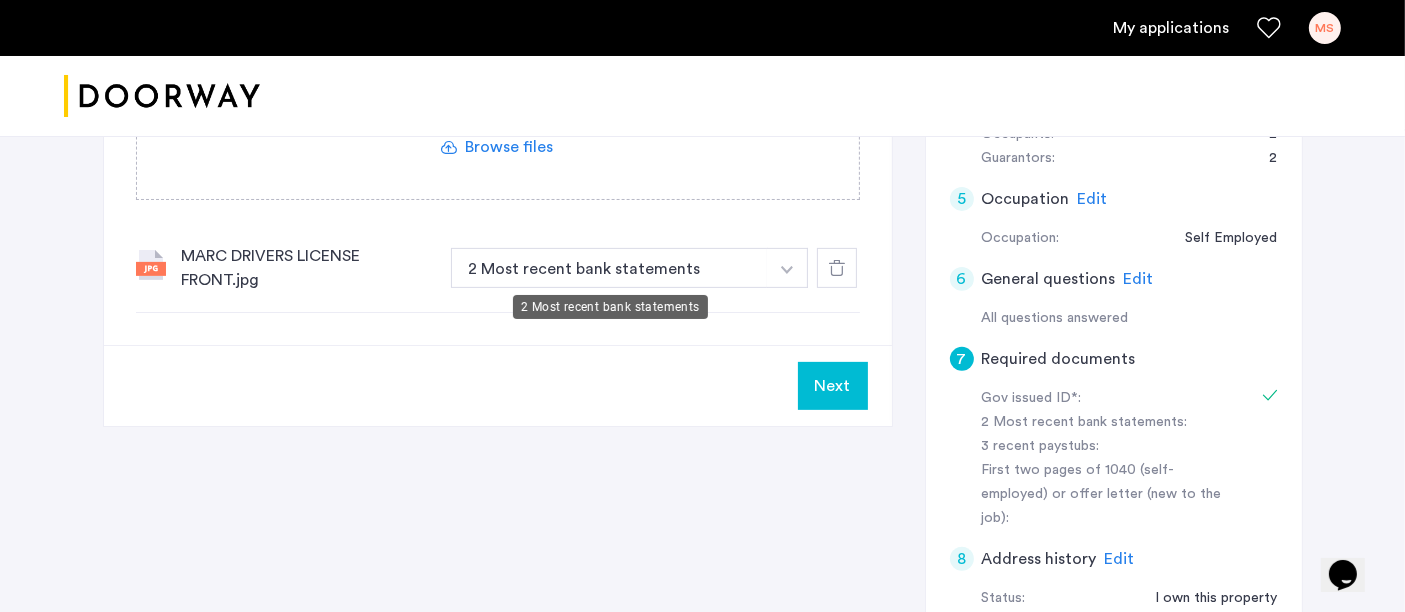 click on "2 Most recent bank statements" at bounding box center (610, 268) 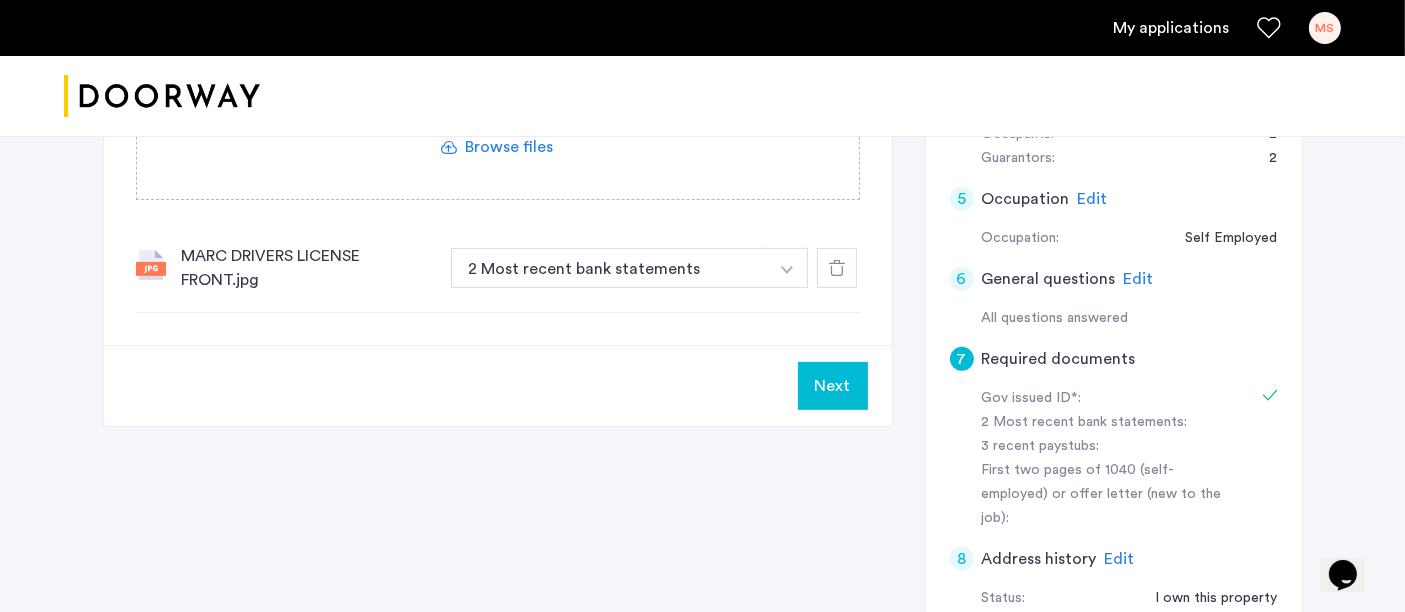 click on "2 Most recent bank statements" at bounding box center (610, 268) 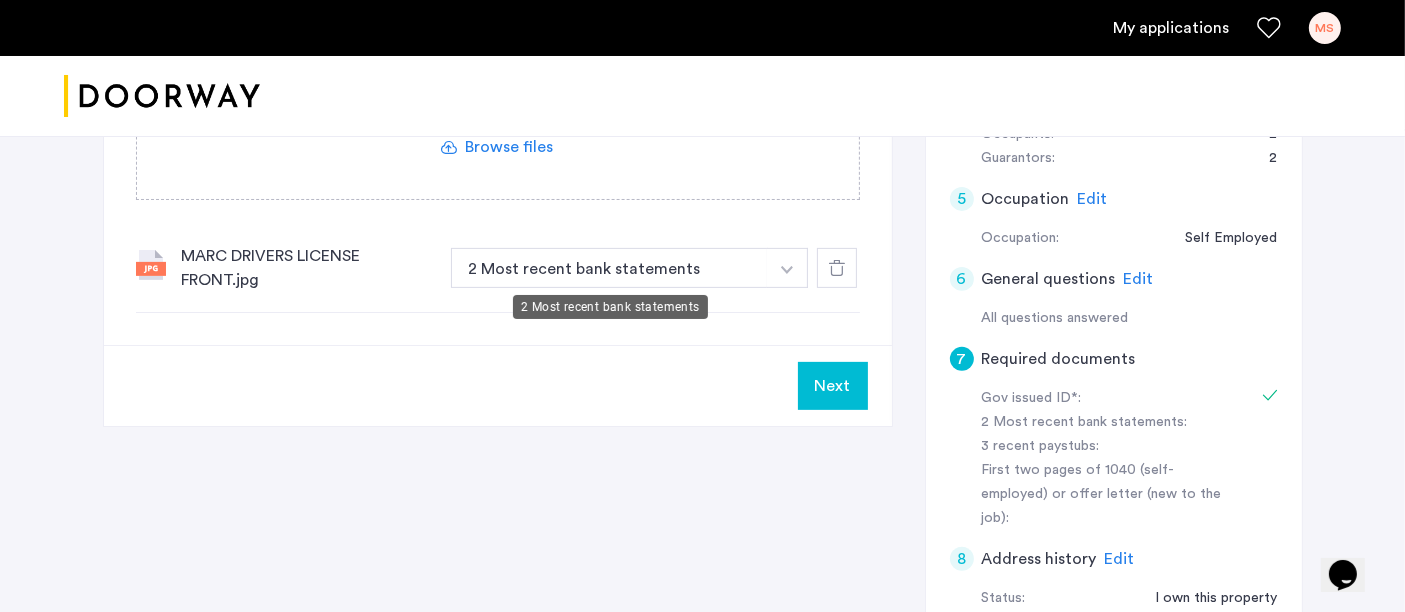 click on "2 Most recent bank statements" at bounding box center (610, 268) 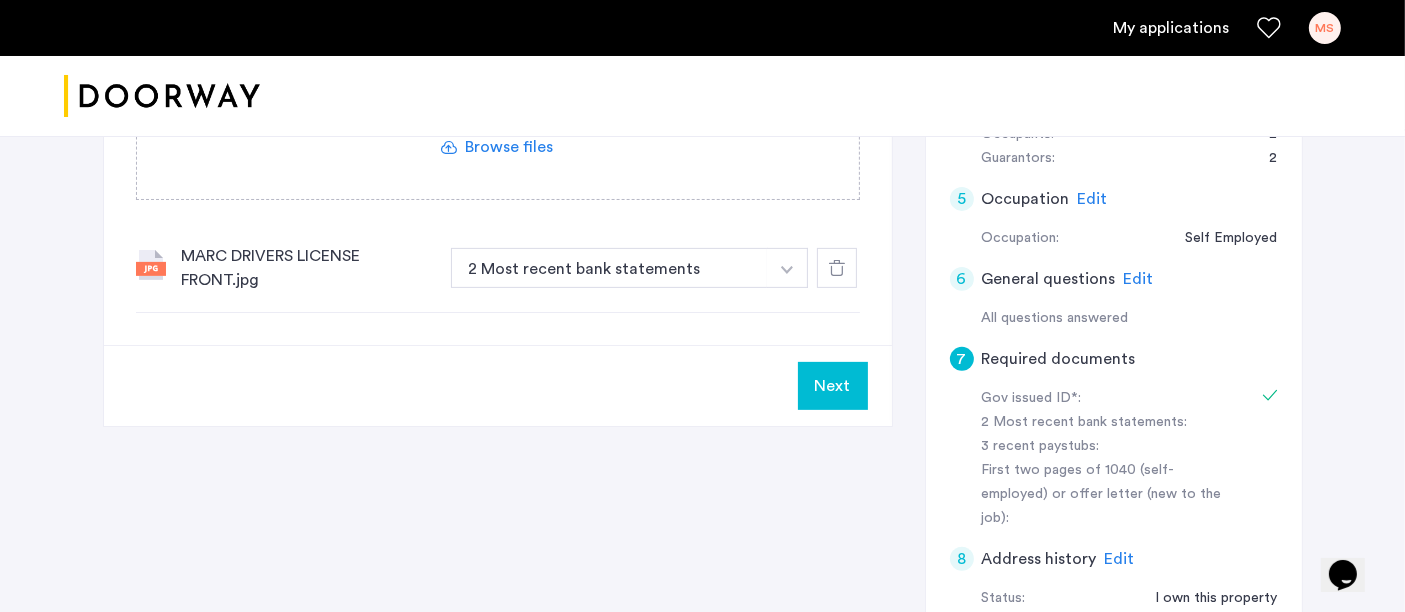click on "2 Most recent bank statements" at bounding box center [610, 268] 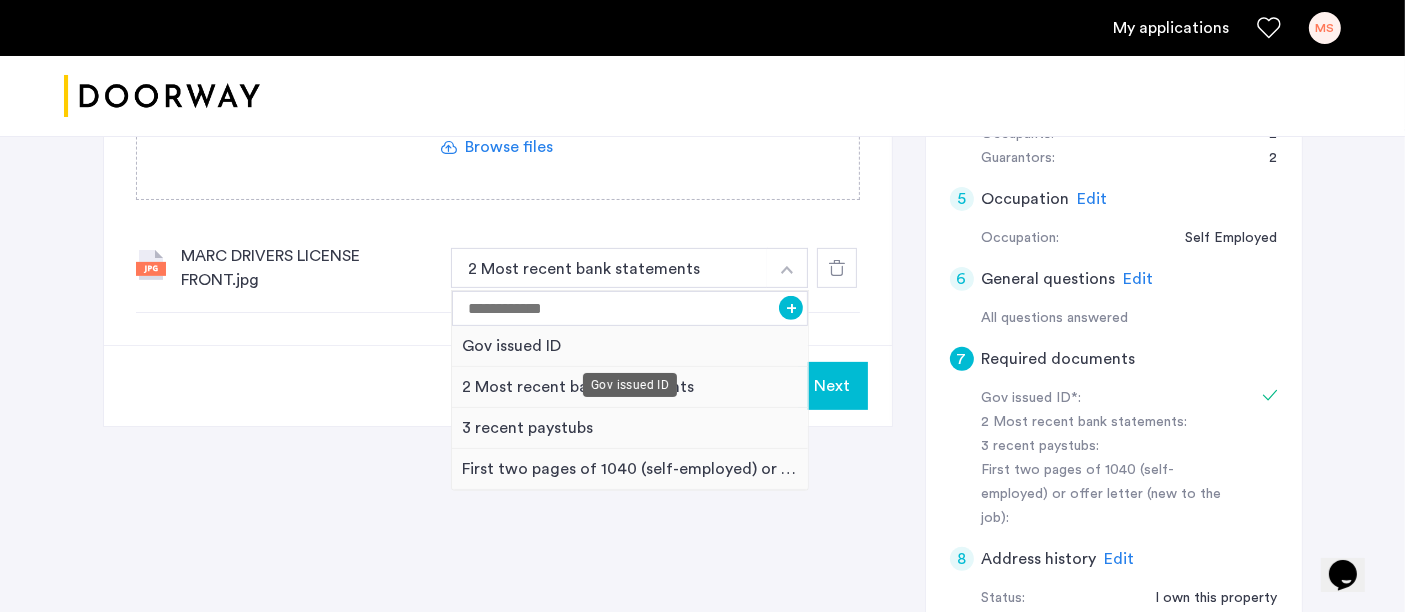 click on "Gov issued ID" at bounding box center (630, 346) 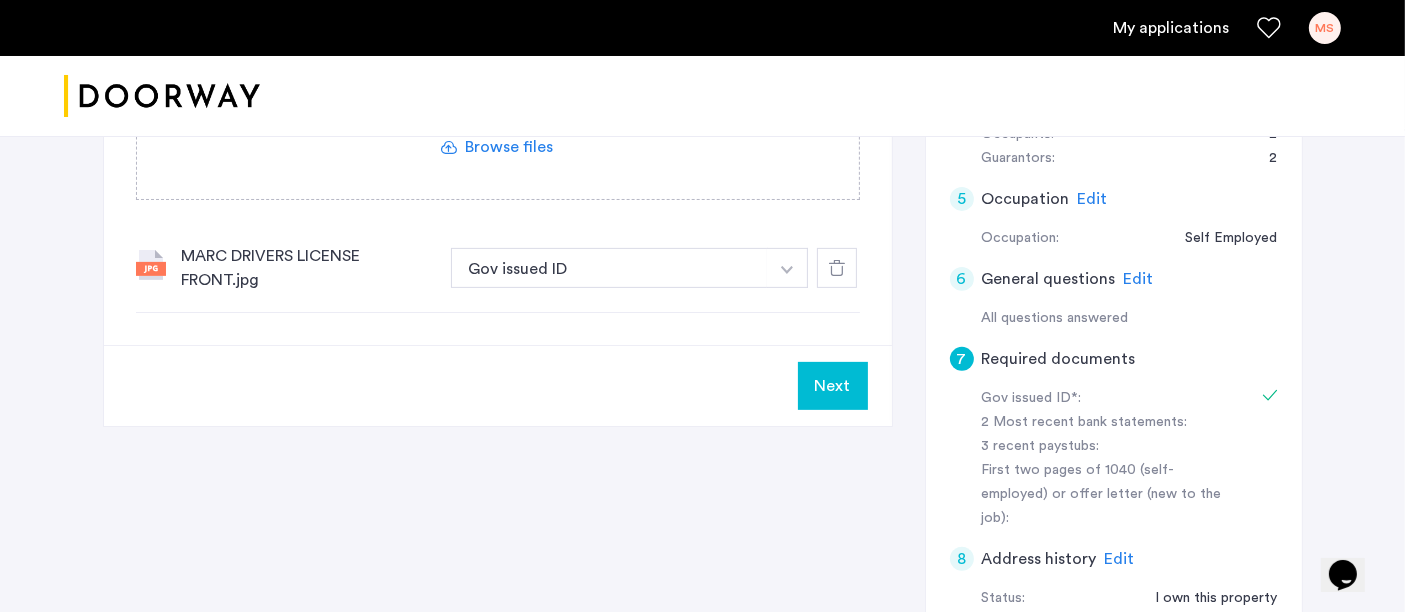click on "Next" 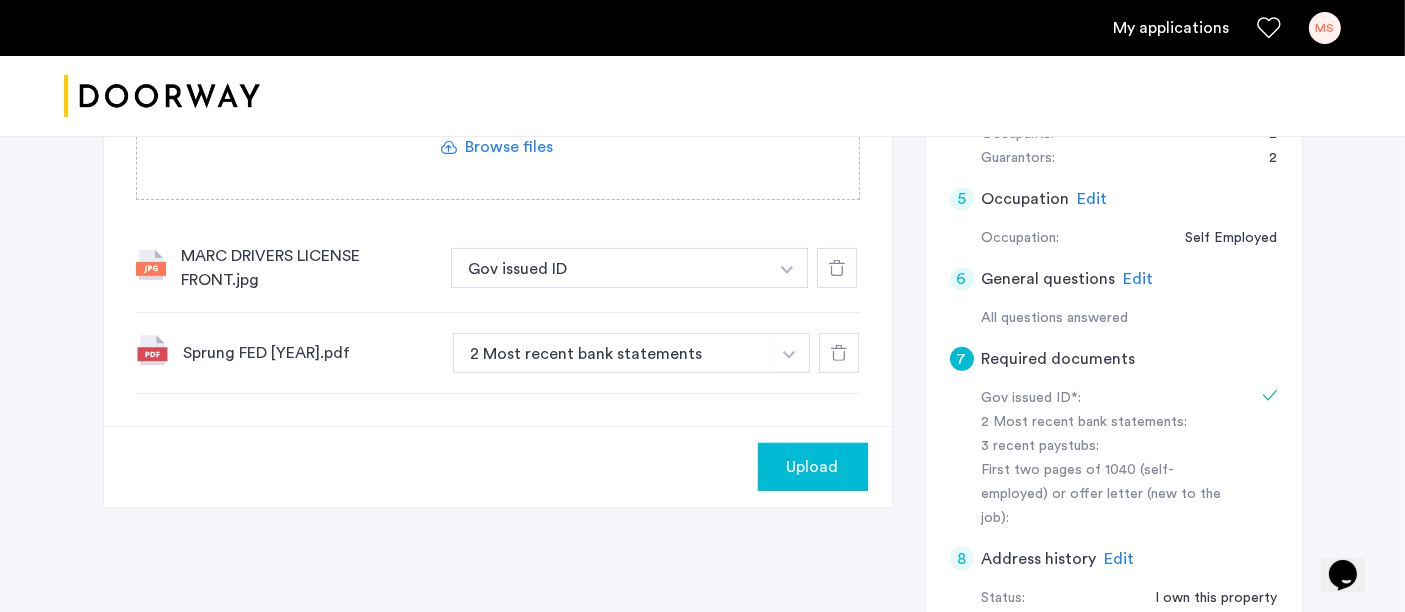 click at bounding box center (787, 268) 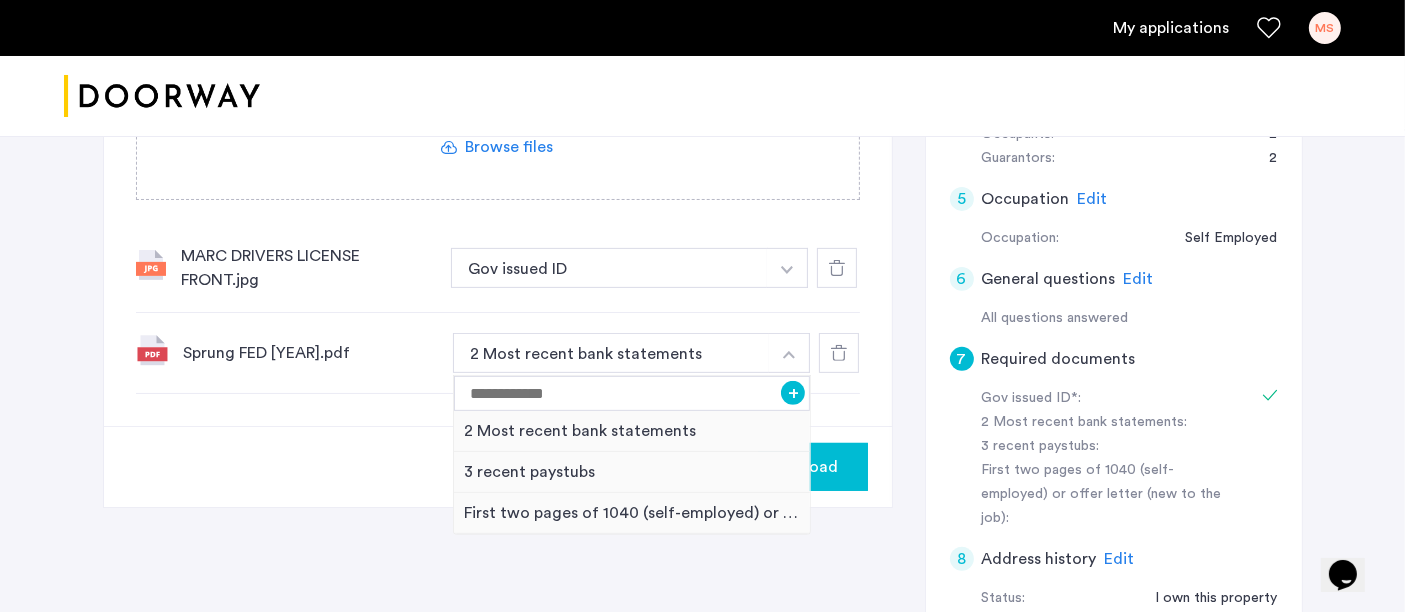 click 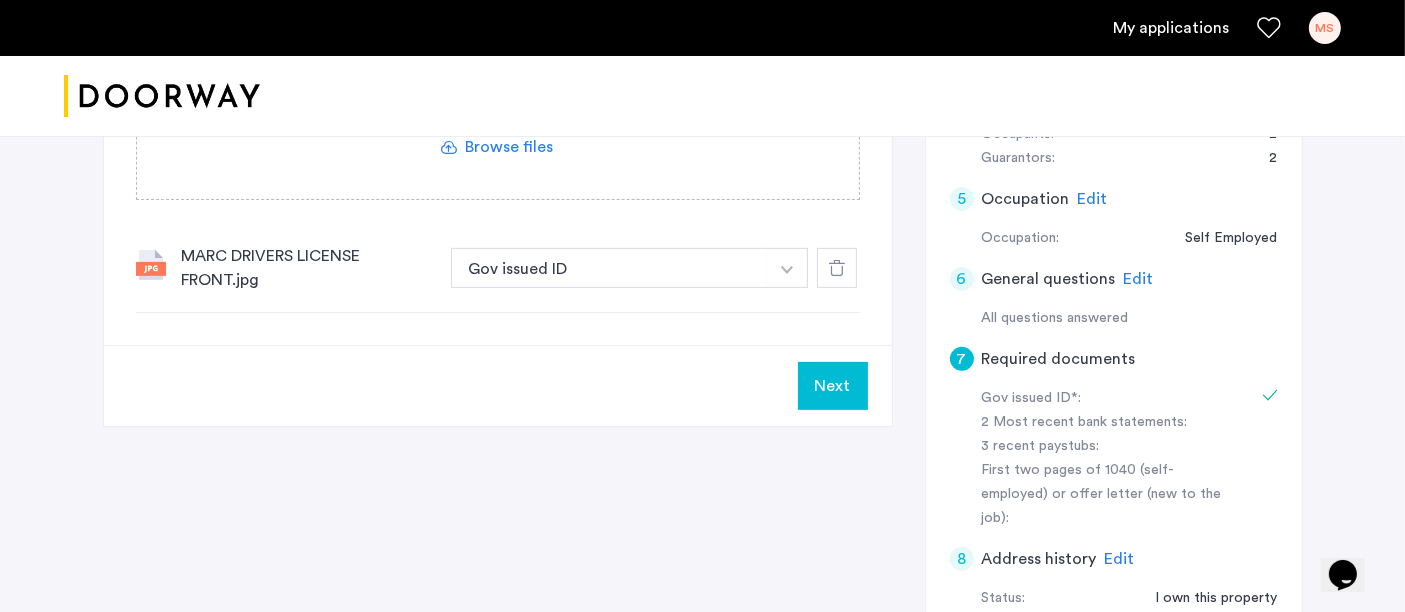 click 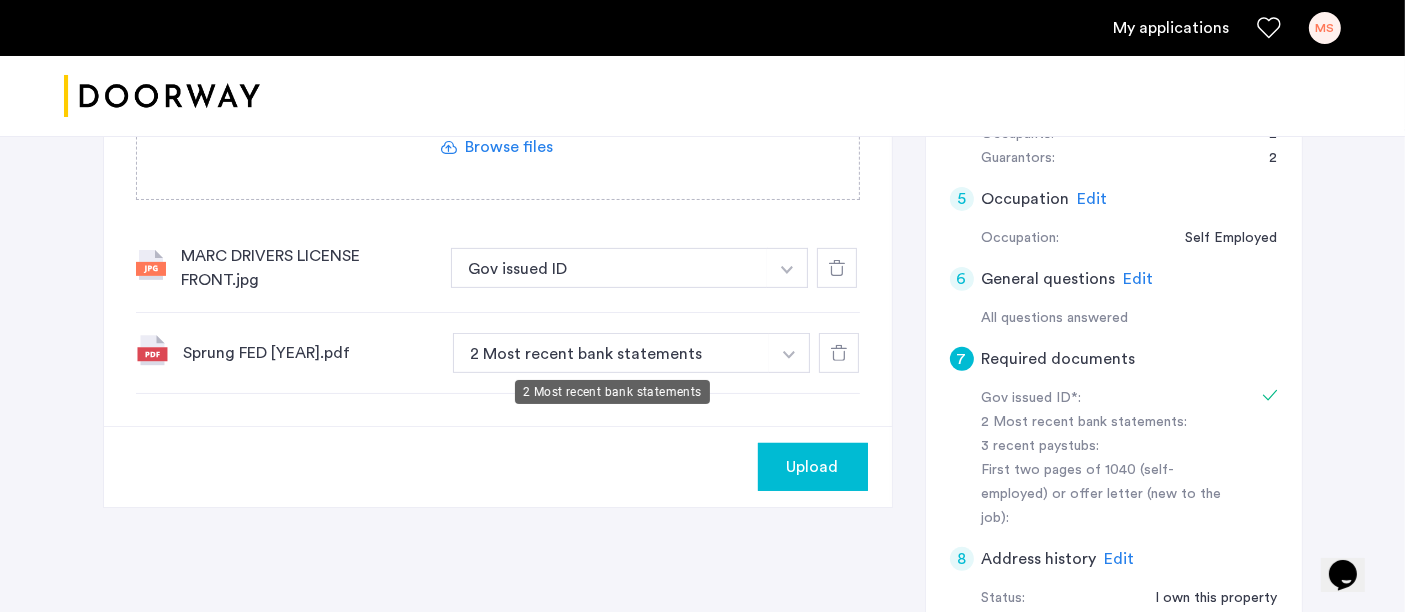 click on "2 Most recent bank statements" at bounding box center [612, 353] 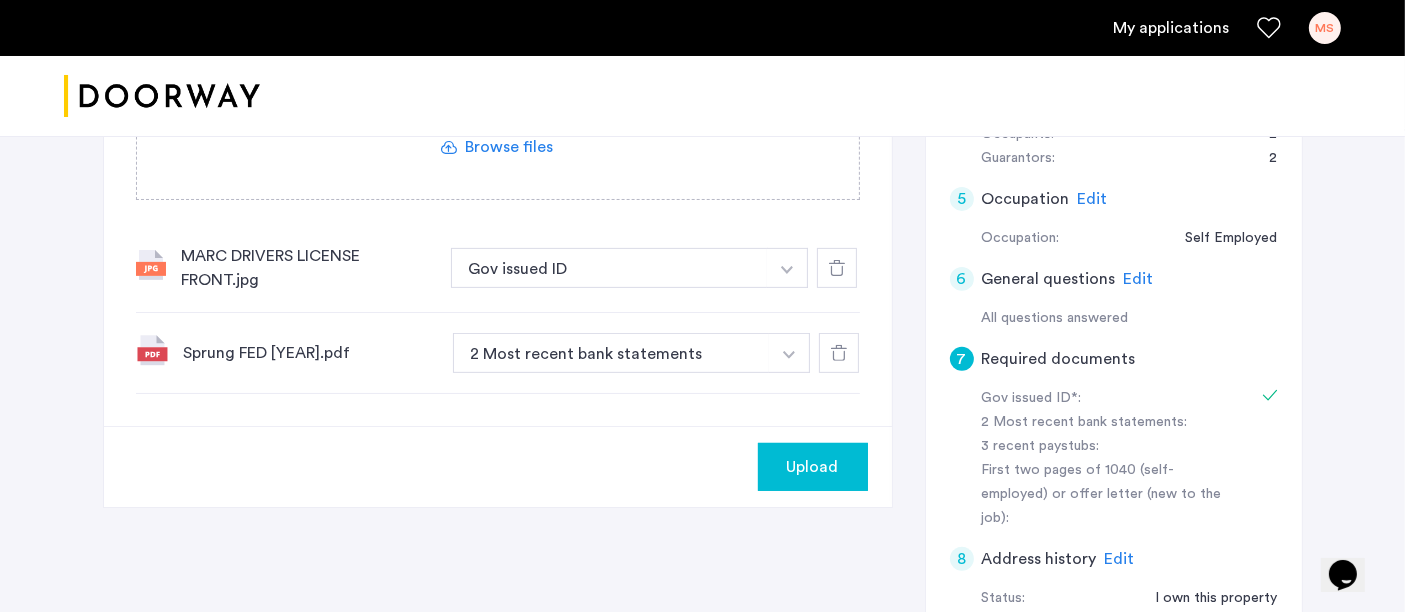 click on "2 Most recent bank statements" at bounding box center (612, 353) 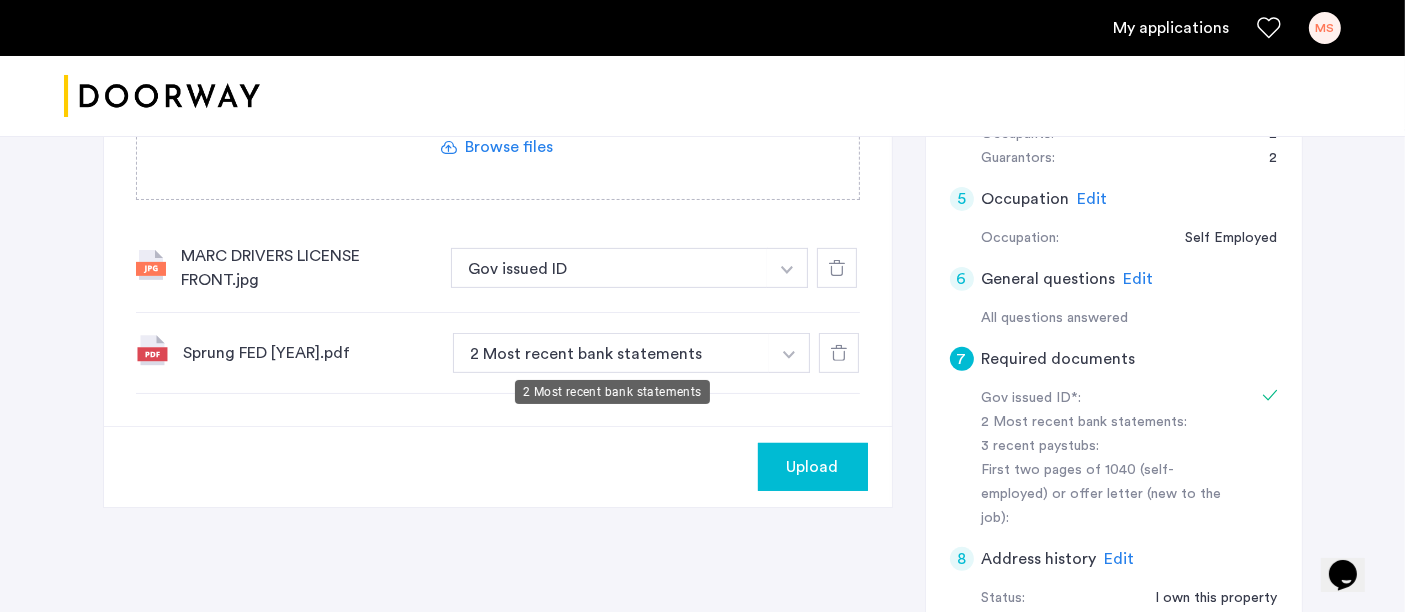 click on "2 Most recent bank statements" at bounding box center [612, 353] 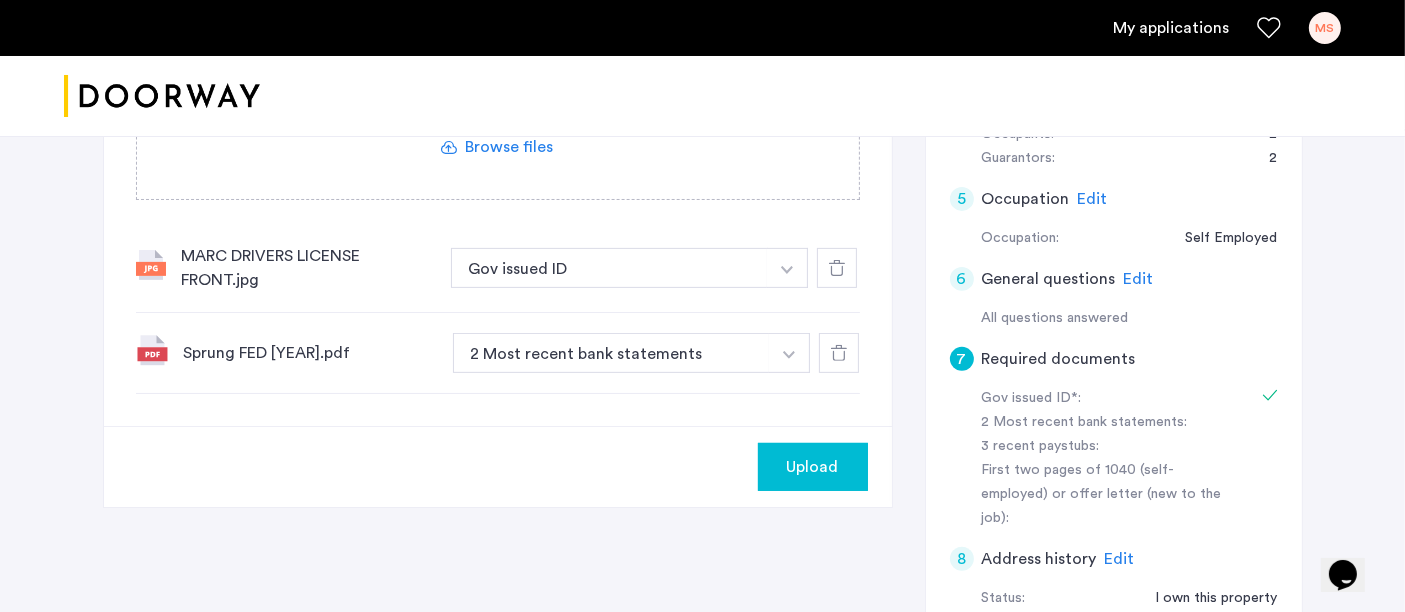 click at bounding box center (787, 270) 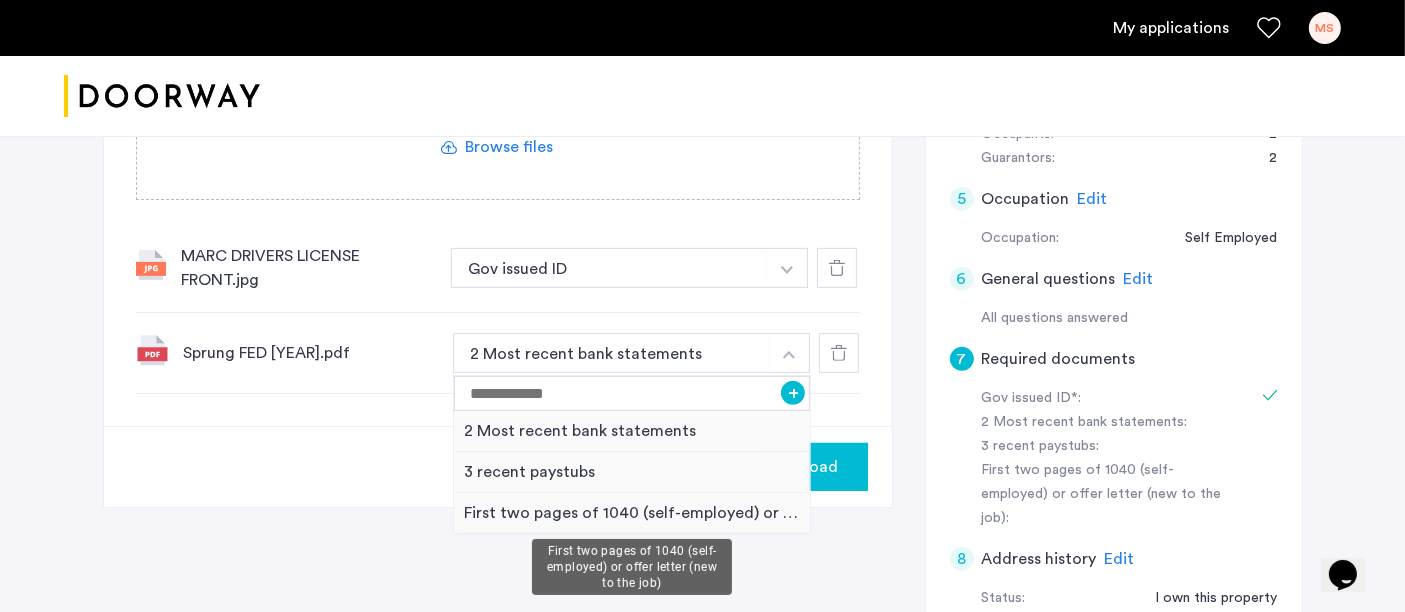 click on "First two pages of 1040 (self-employed) or offer letter (new to the job)" at bounding box center (632, 513) 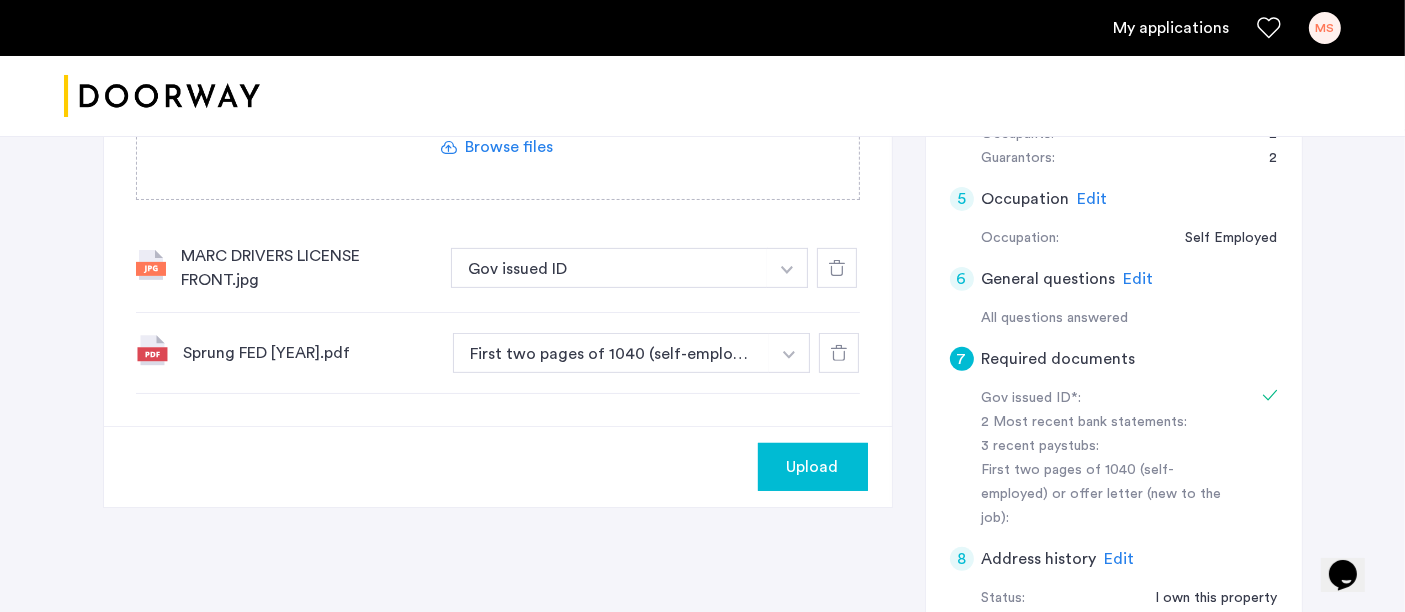 click on "Upload" 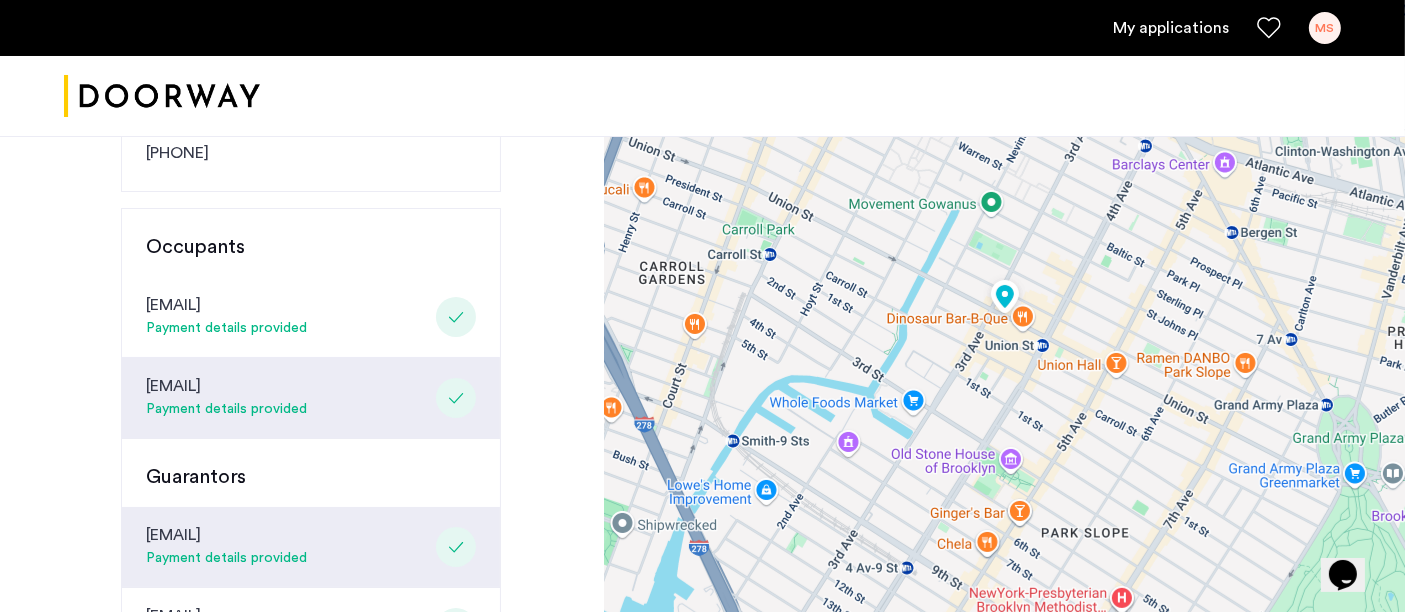 scroll, scrollTop: 0, scrollLeft: 0, axis: both 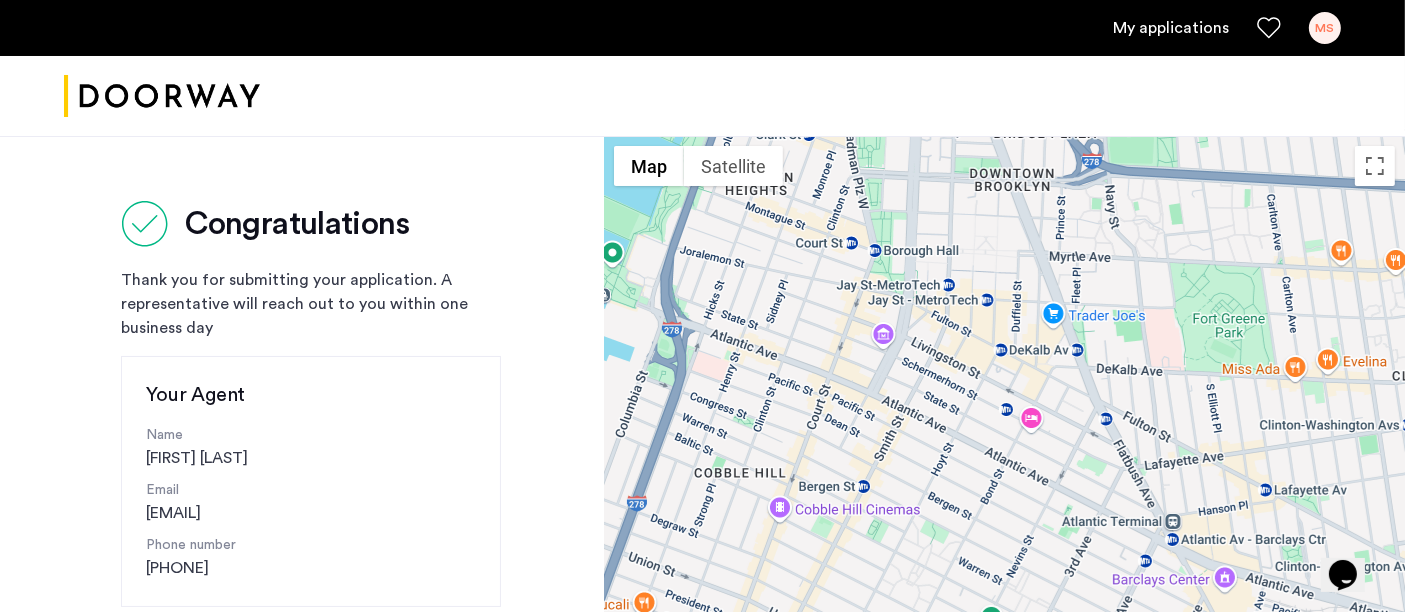 click on "My applications" at bounding box center [1171, 28] 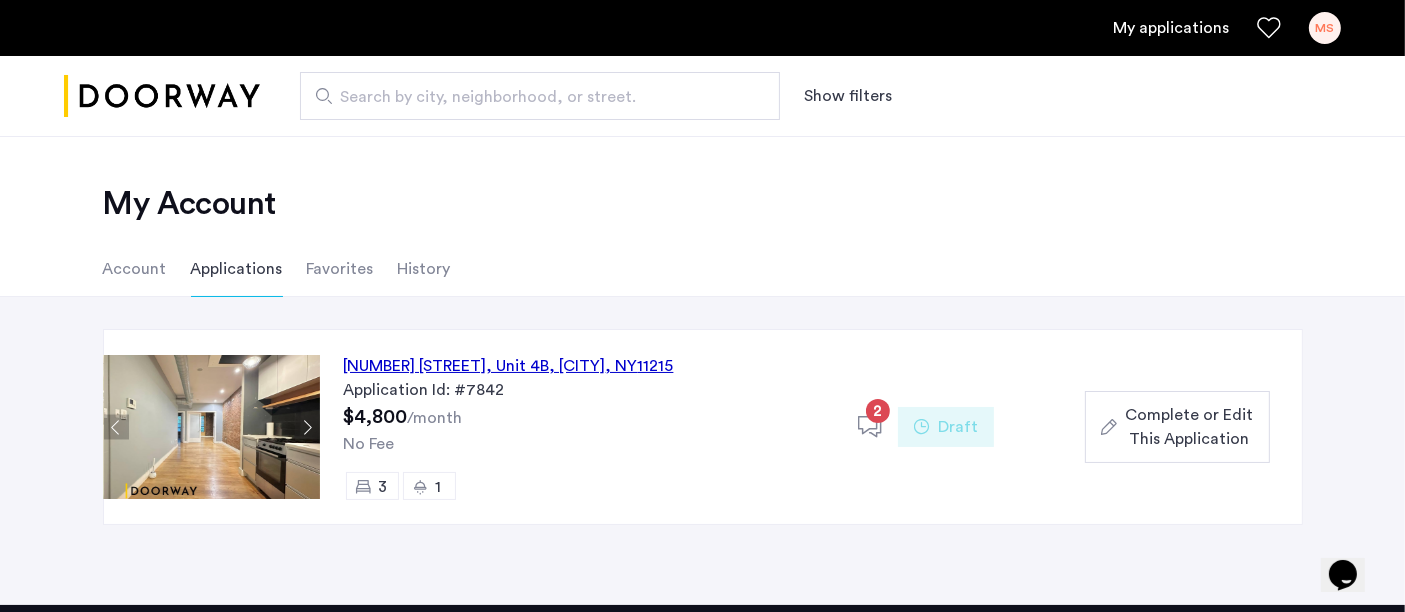 click on "Complete or Edit This Application" 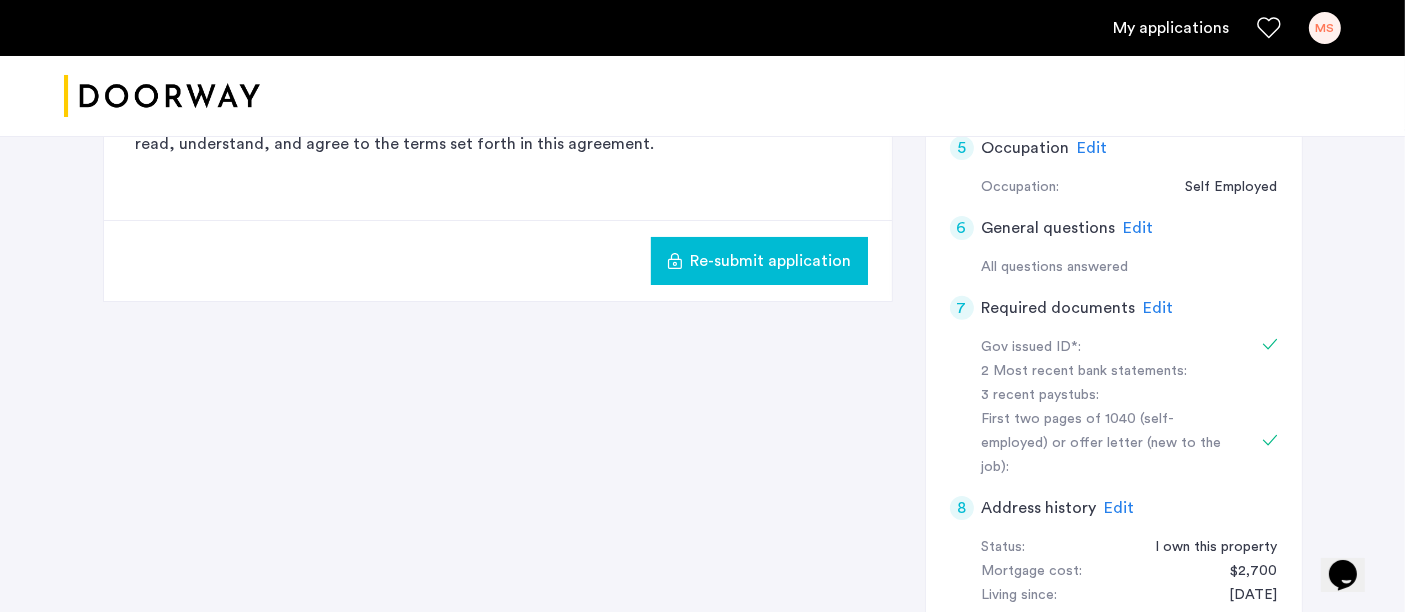 scroll, scrollTop: 666, scrollLeft: 0, axis: vertical 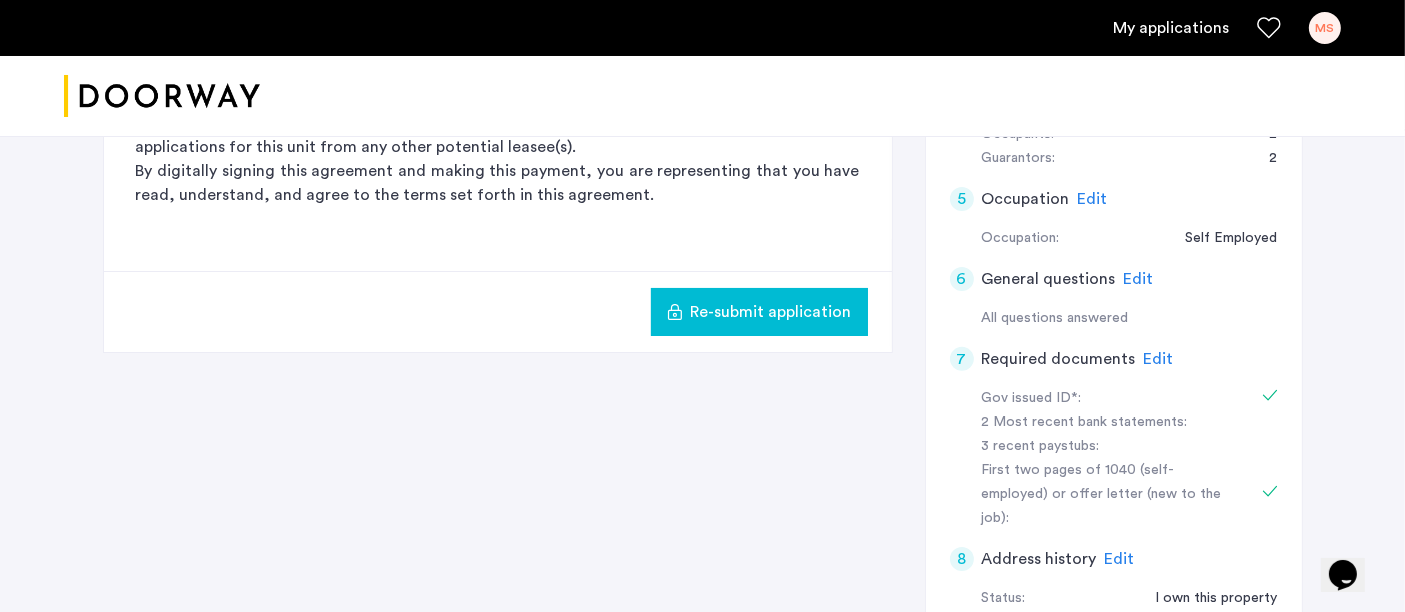 click on "Edit" 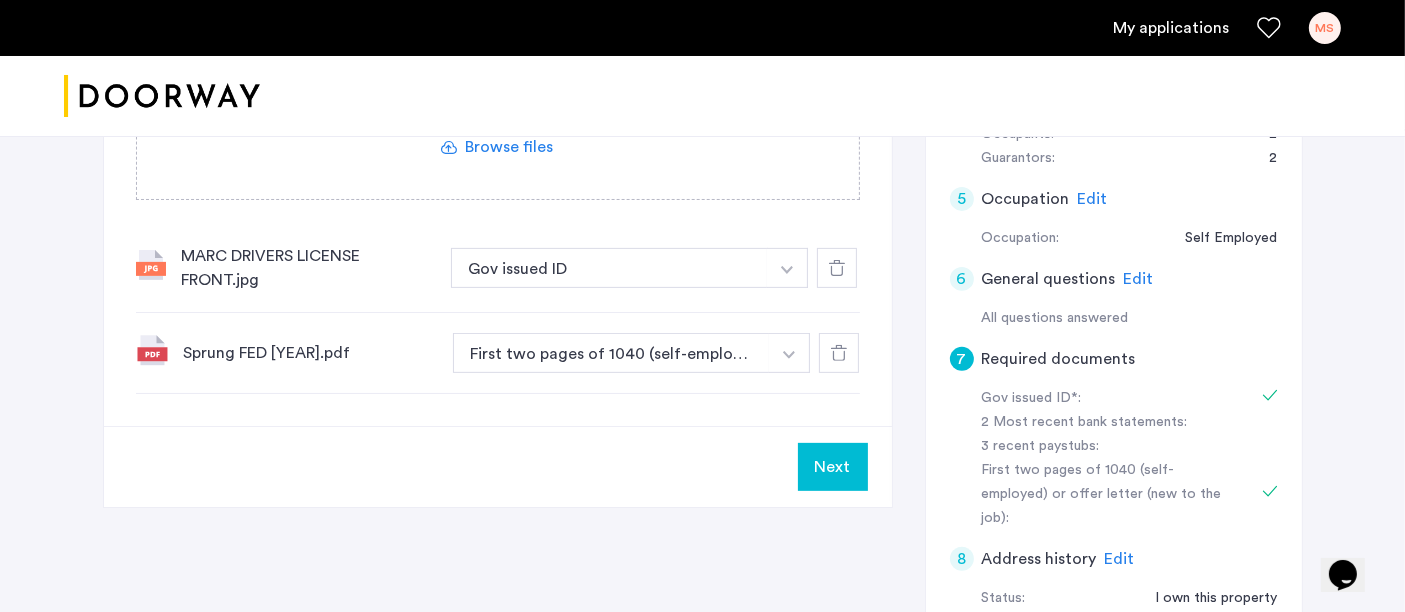click 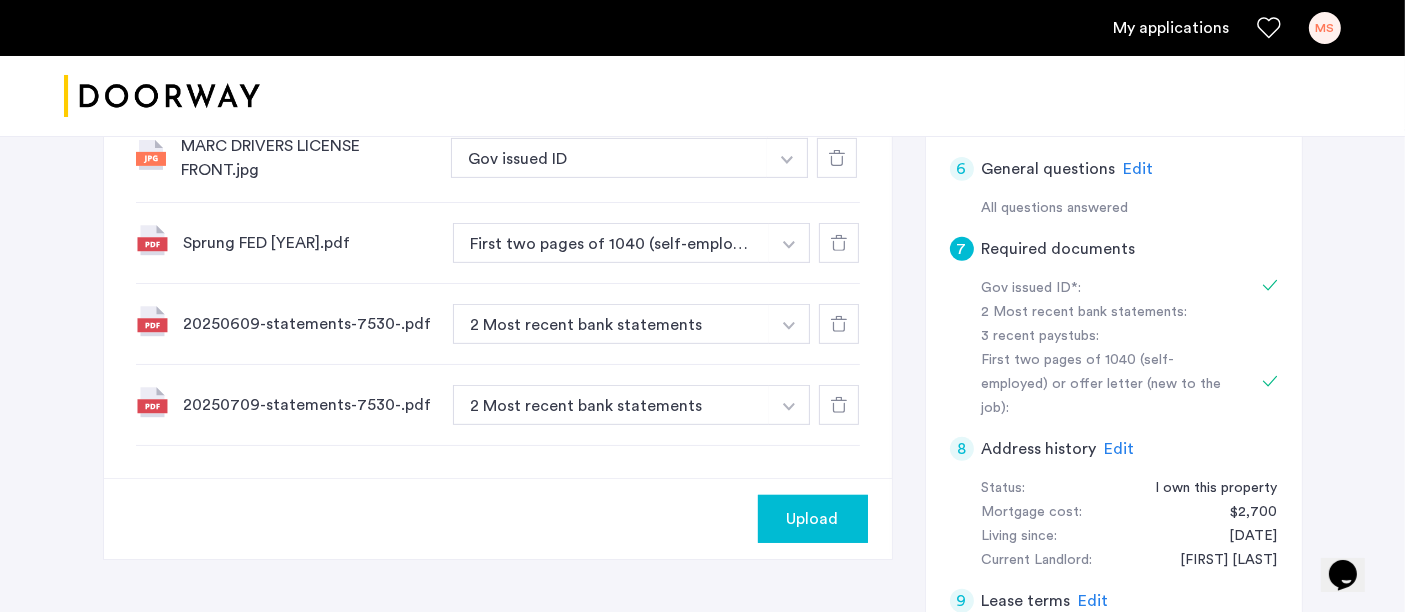 scroll, scrollTop: 777, scrollLeft: 0, axis: vertical 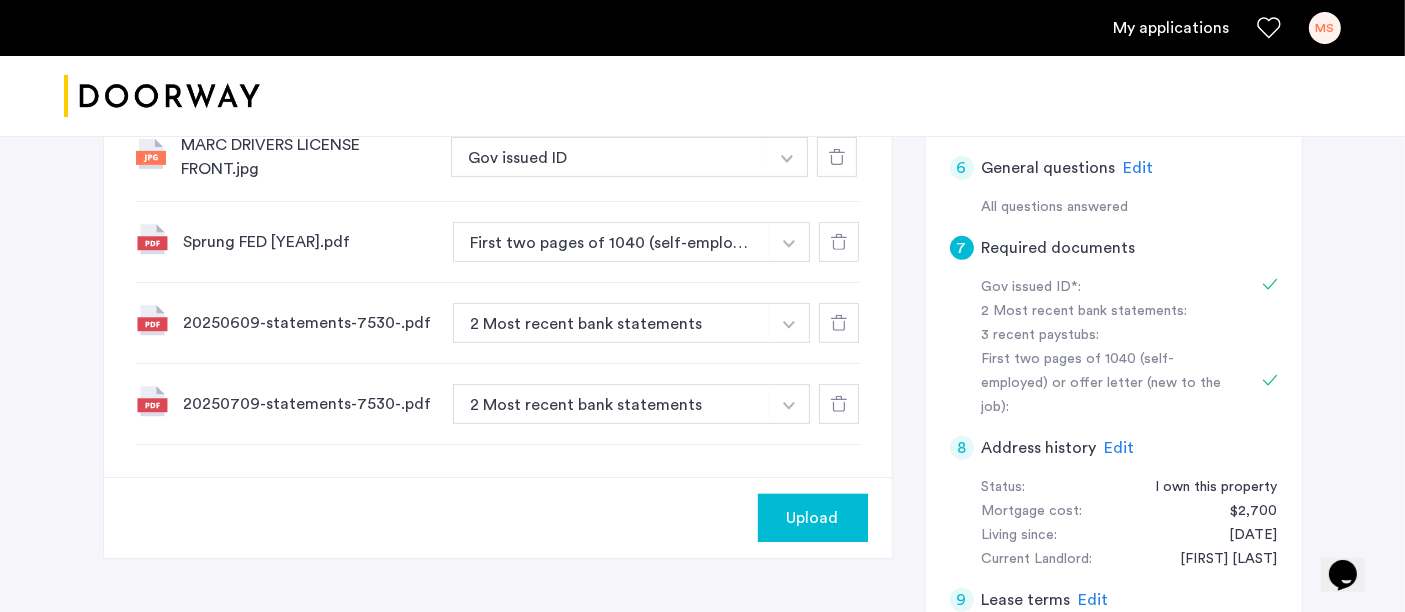 click on "Upload" 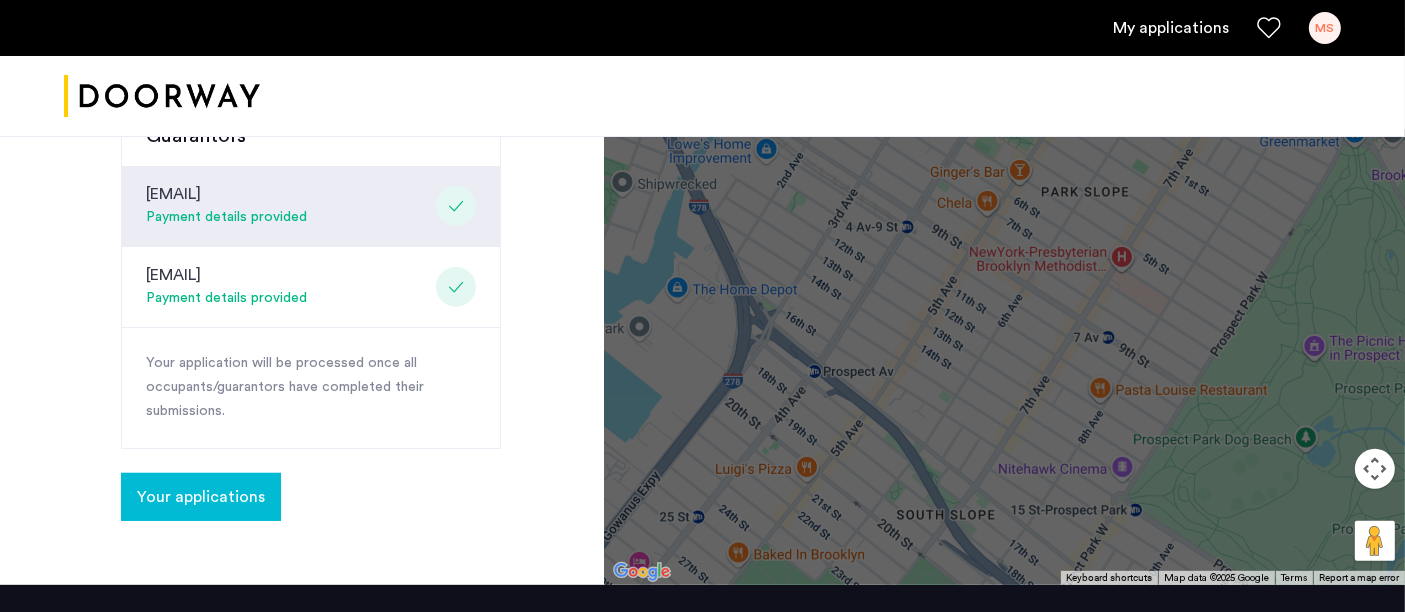 scroll, scrollTop: 777, scrollLeft: 0, axis: vertical 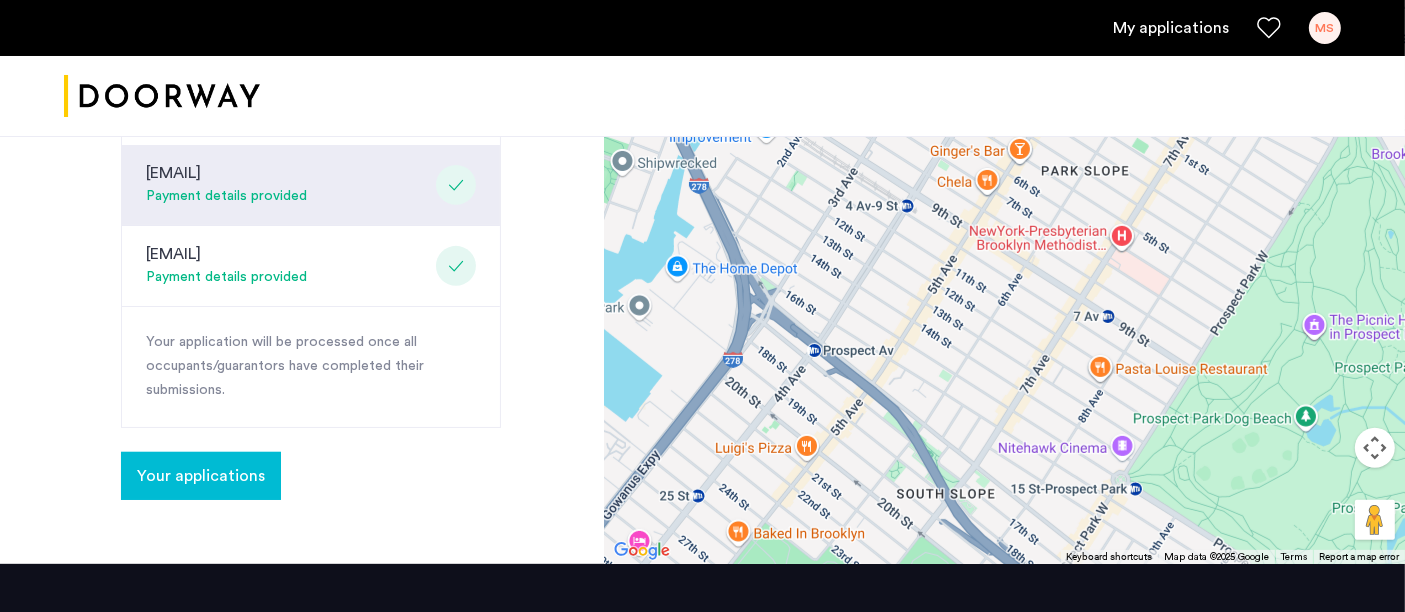 click on "Your applications" 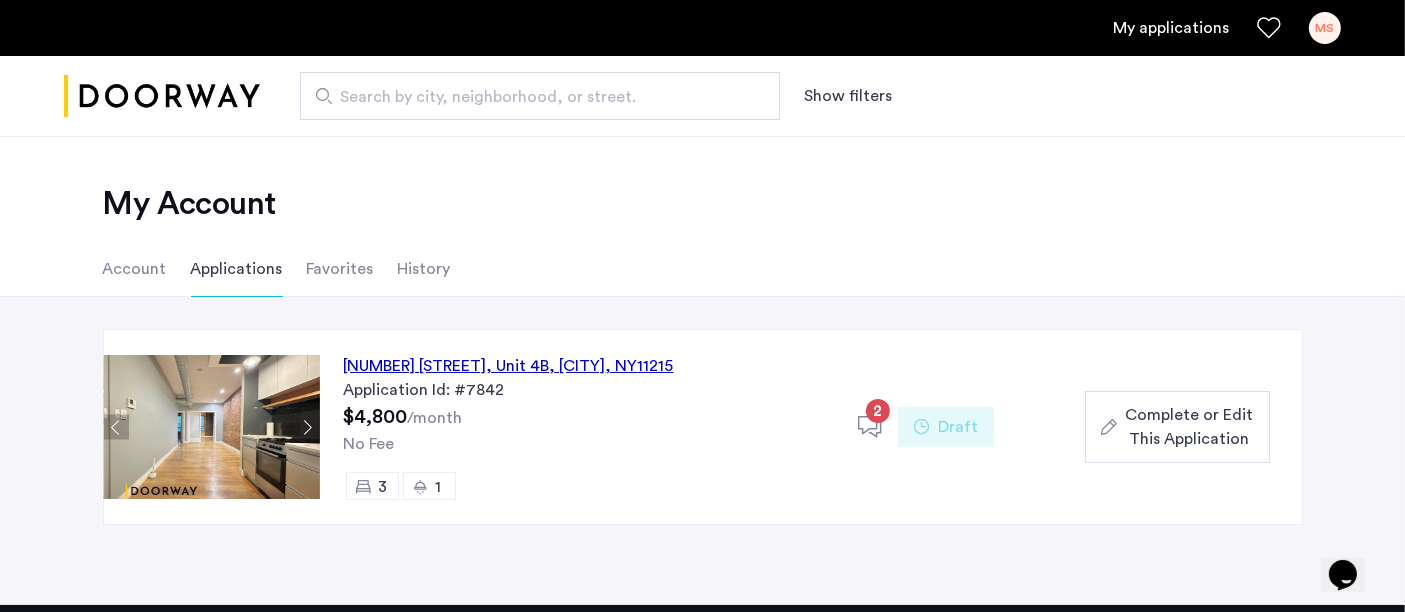 click on "Complete or Edit This Application" 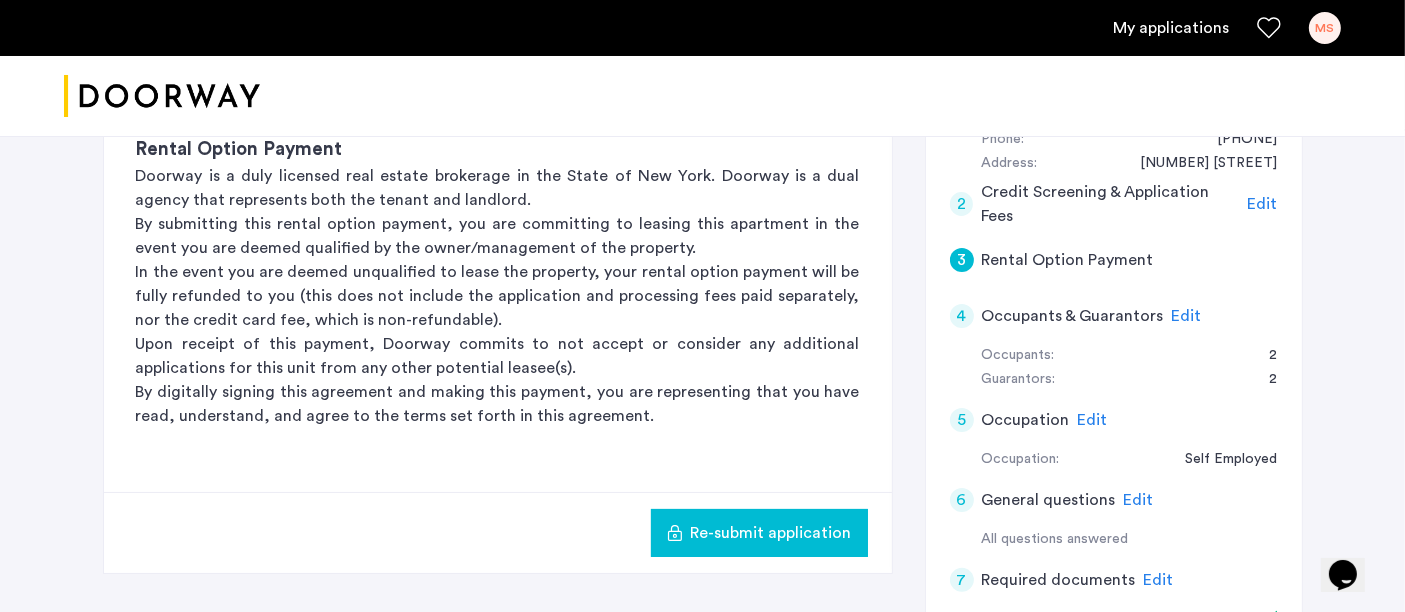 scroll, scrollTop: 666, scrollLeft: 0, axis: vertical 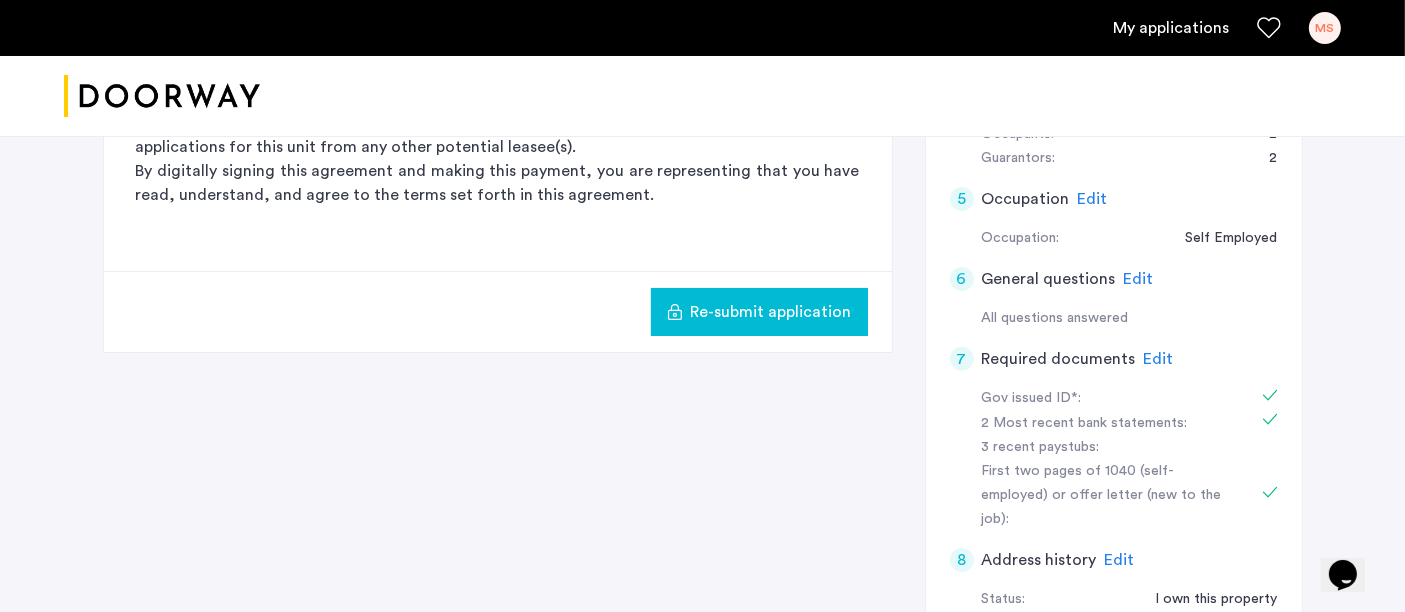 click on "Edit" 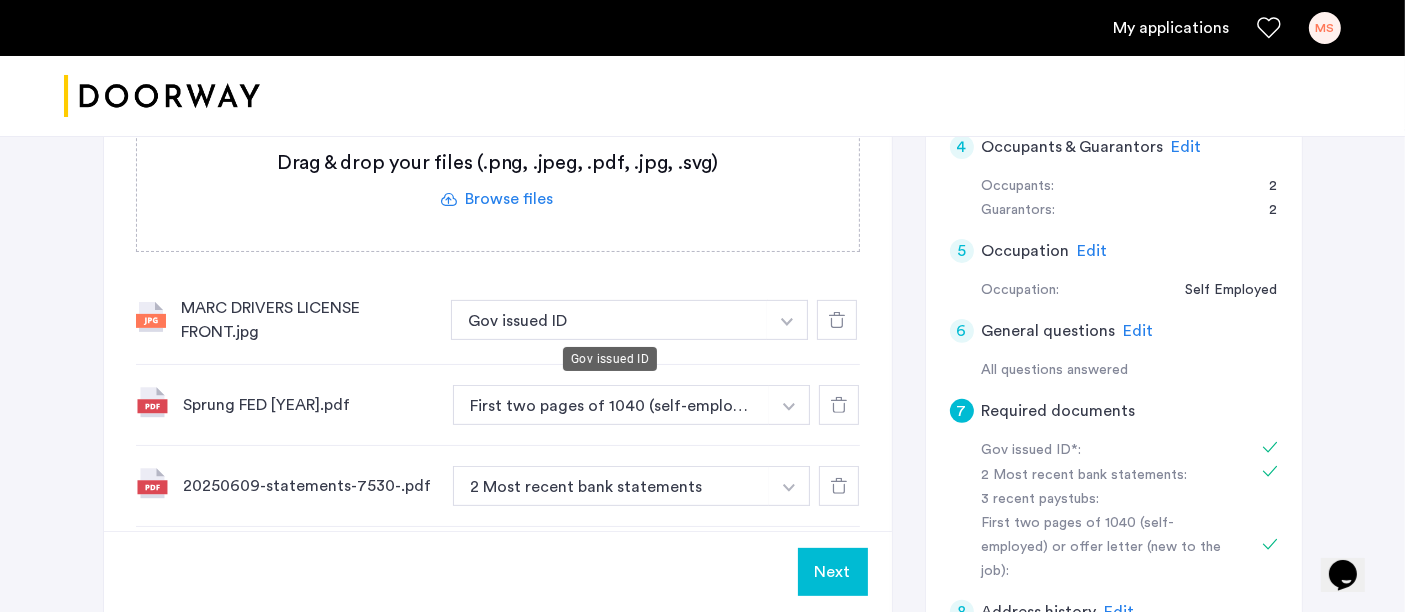 scroll, scrollTop: 444, scrollLeft: 0, axis: vertical 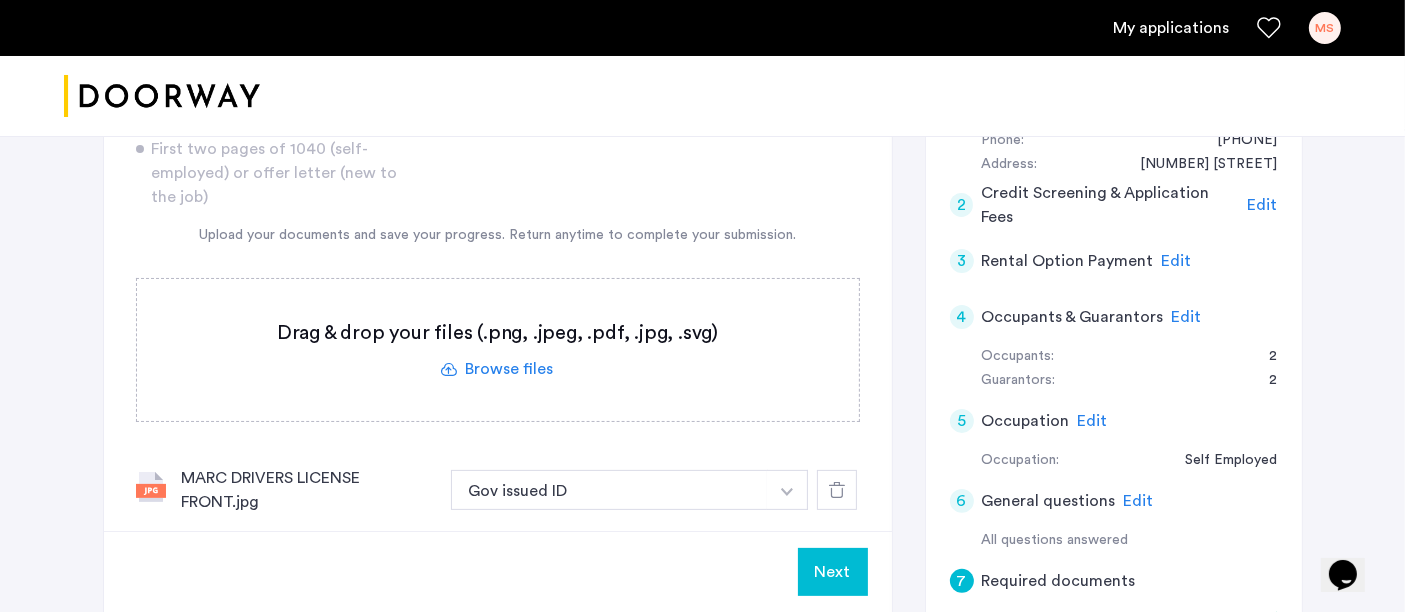 click 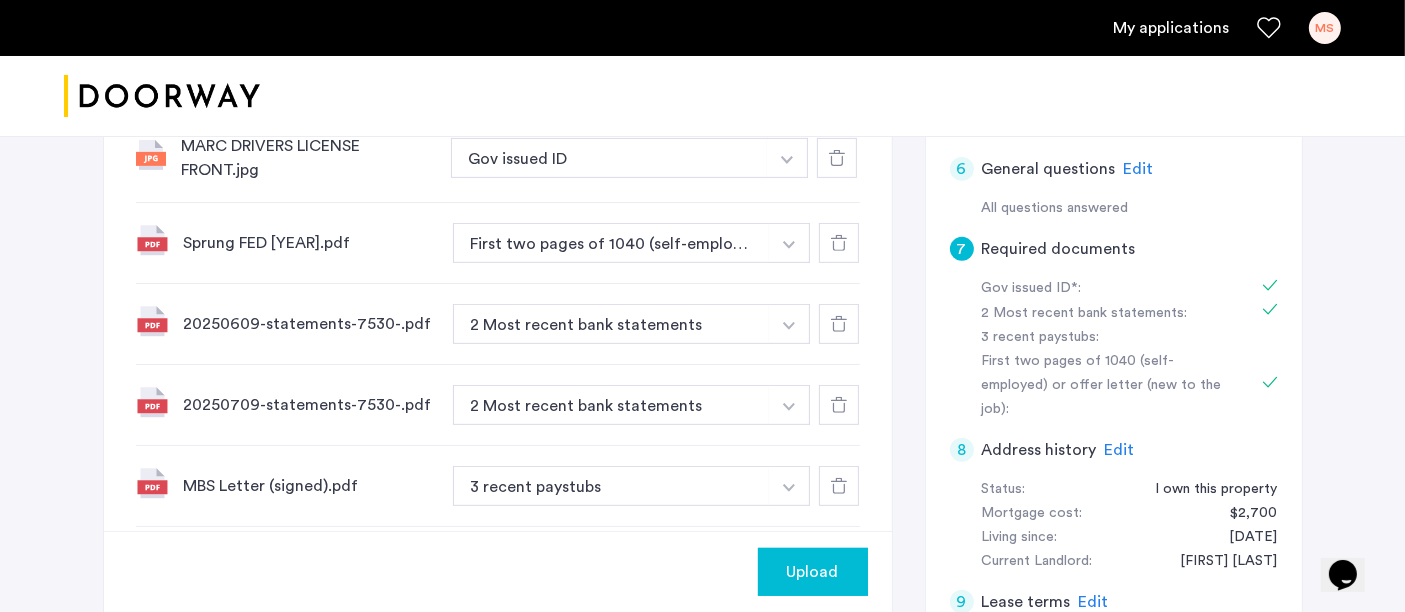 scroll, scrollTop: 777, scrollLeft: 0, axis: vertical 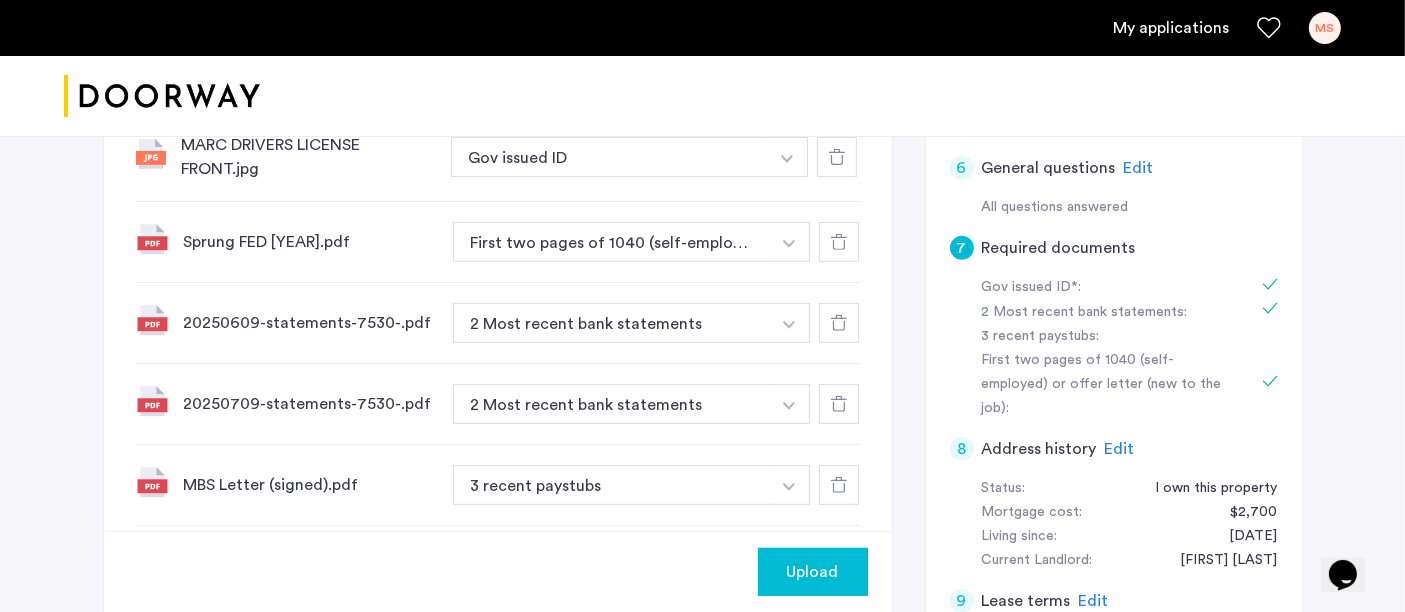 click on "Upload" 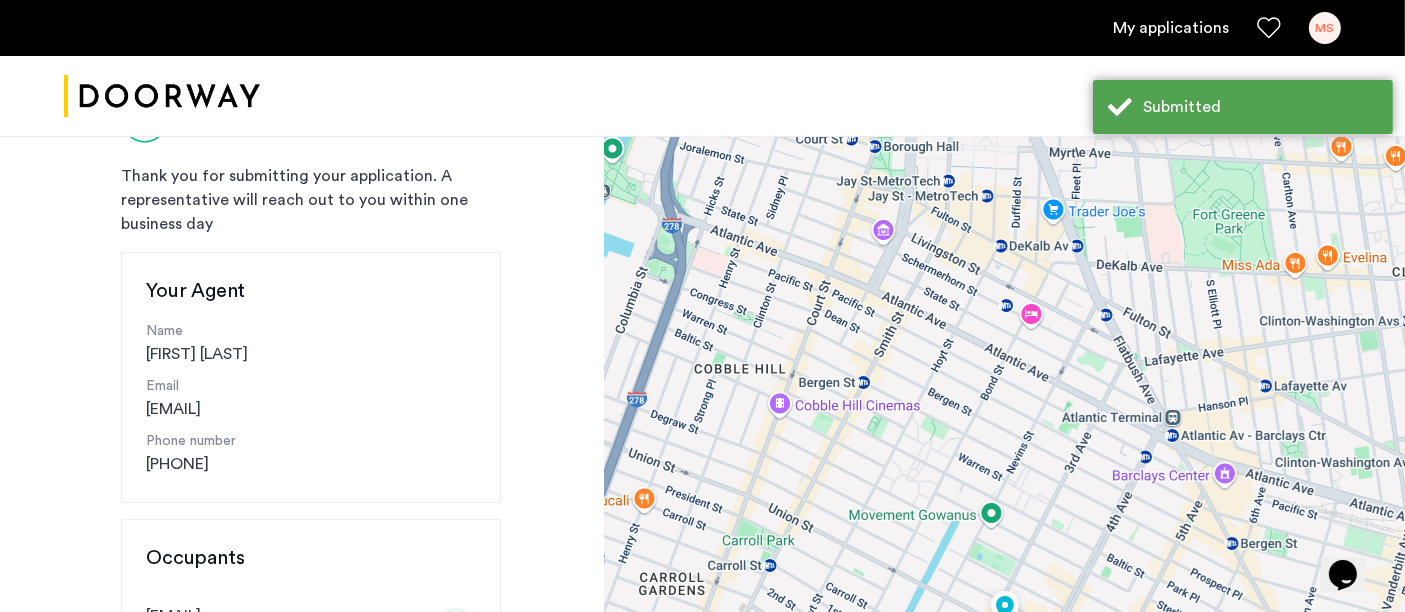 scroll, scrollTop: 0, scrollLeft: 0, axis: both 